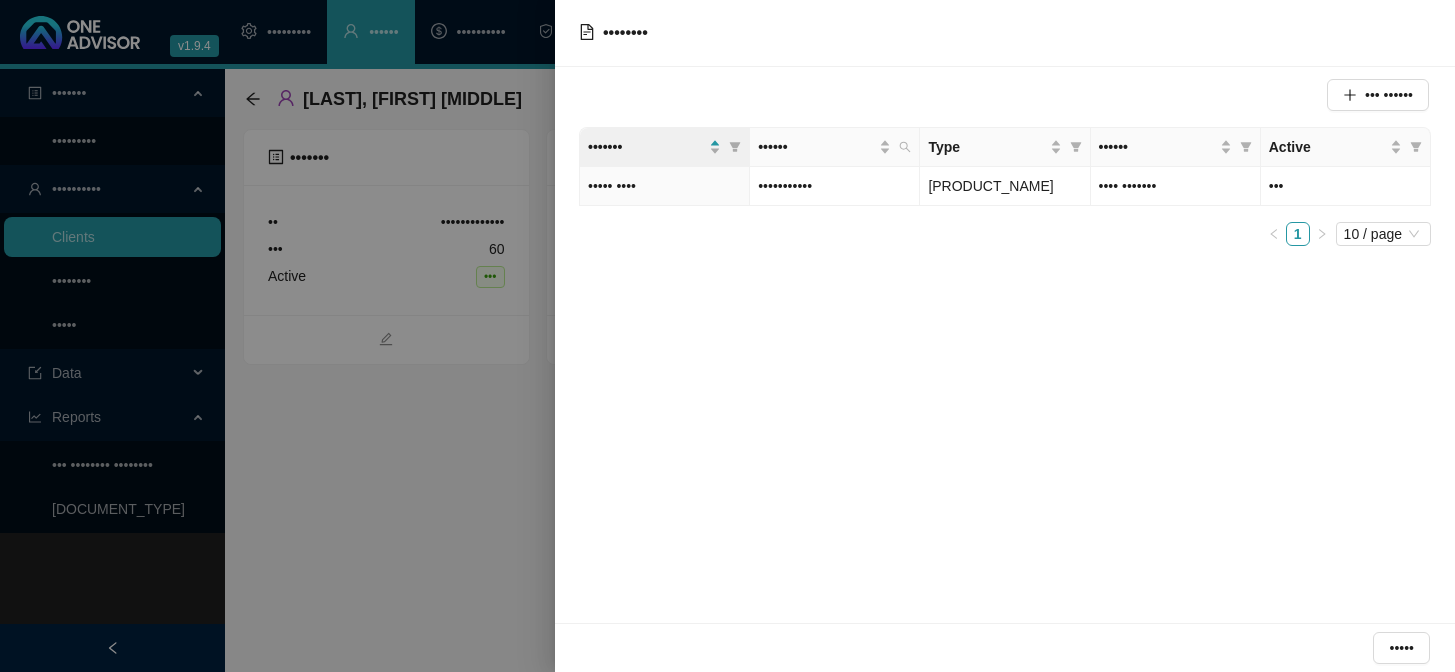 scroll, scrollTop: 0, scrollLeft: 0, axis: both 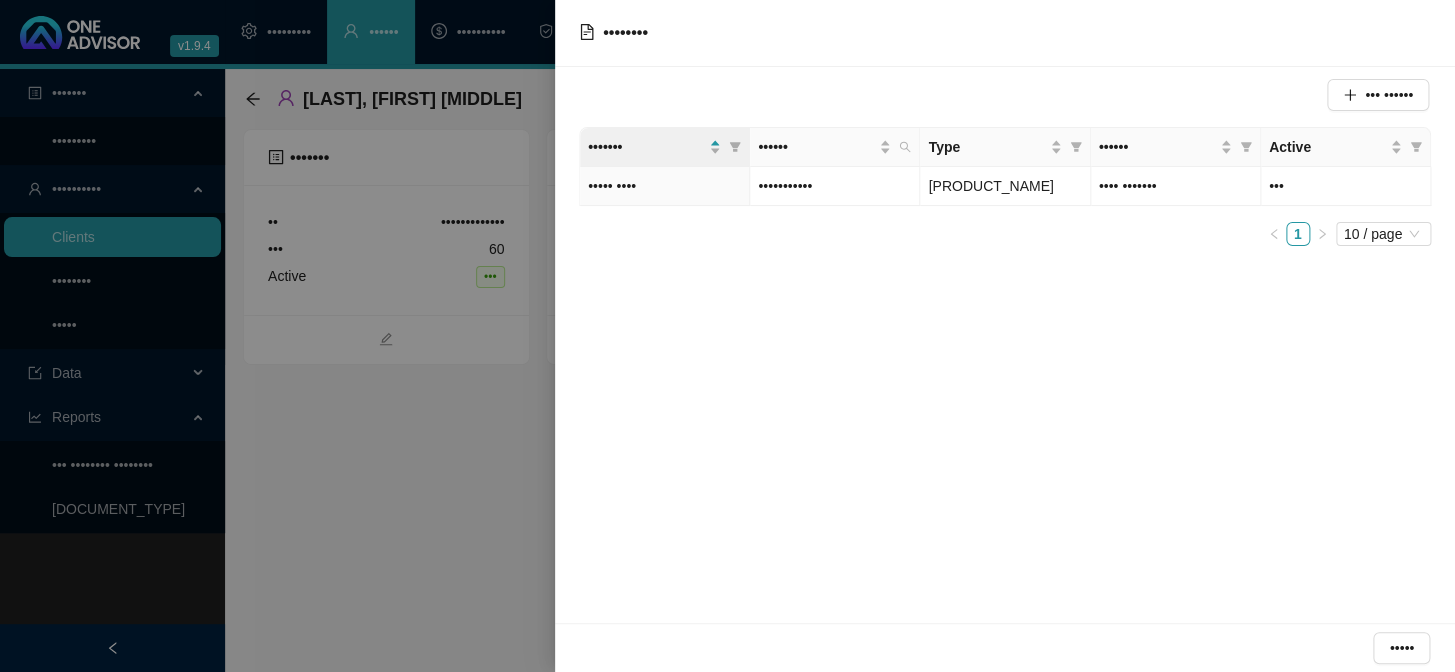 click at bounding box center [727, 336] 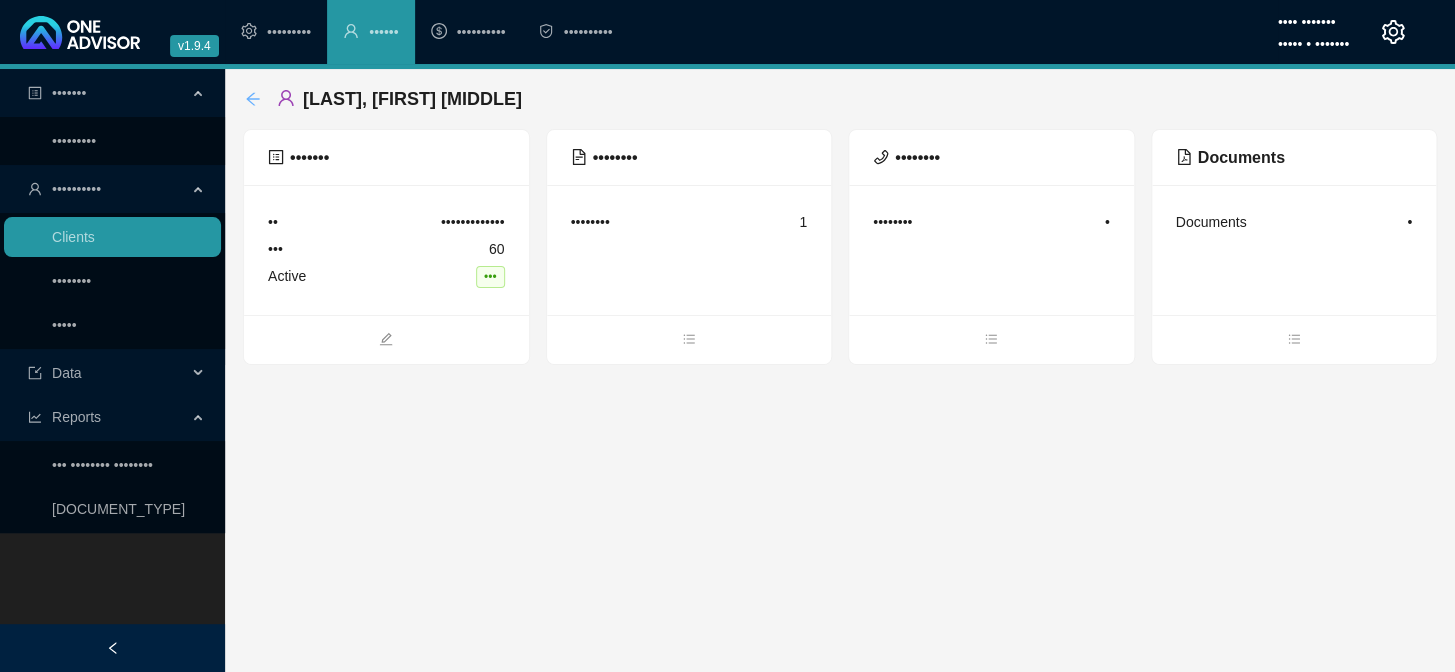 click at bounding box center [253, 99] 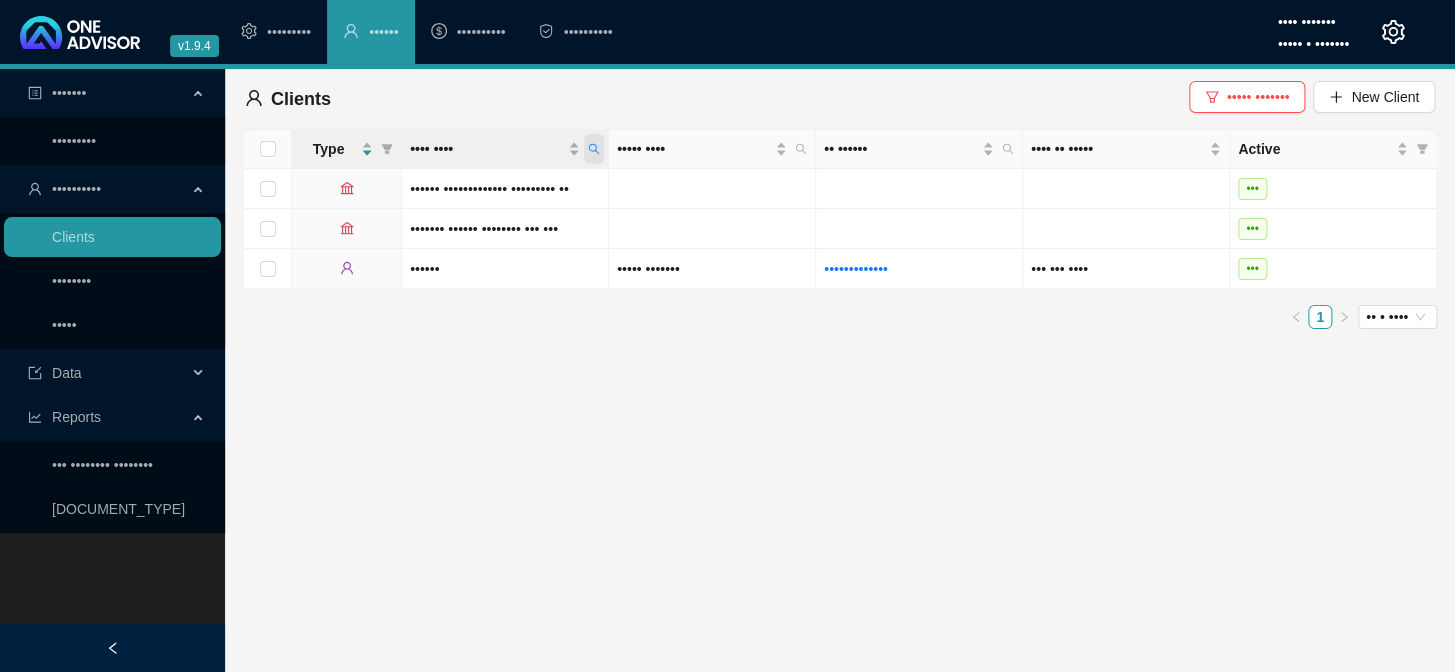 click at bounding box center (594, 149) 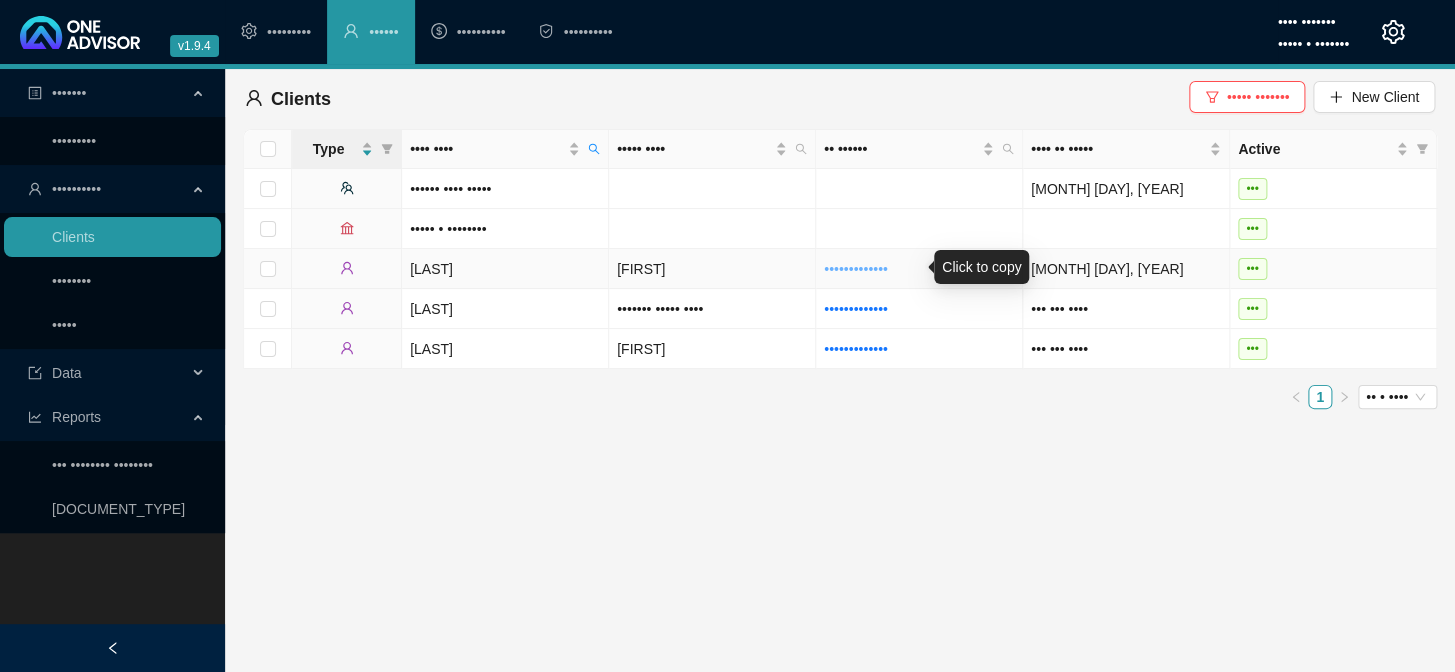 click on "•••••••••••••" at bounding box center (856, 269) 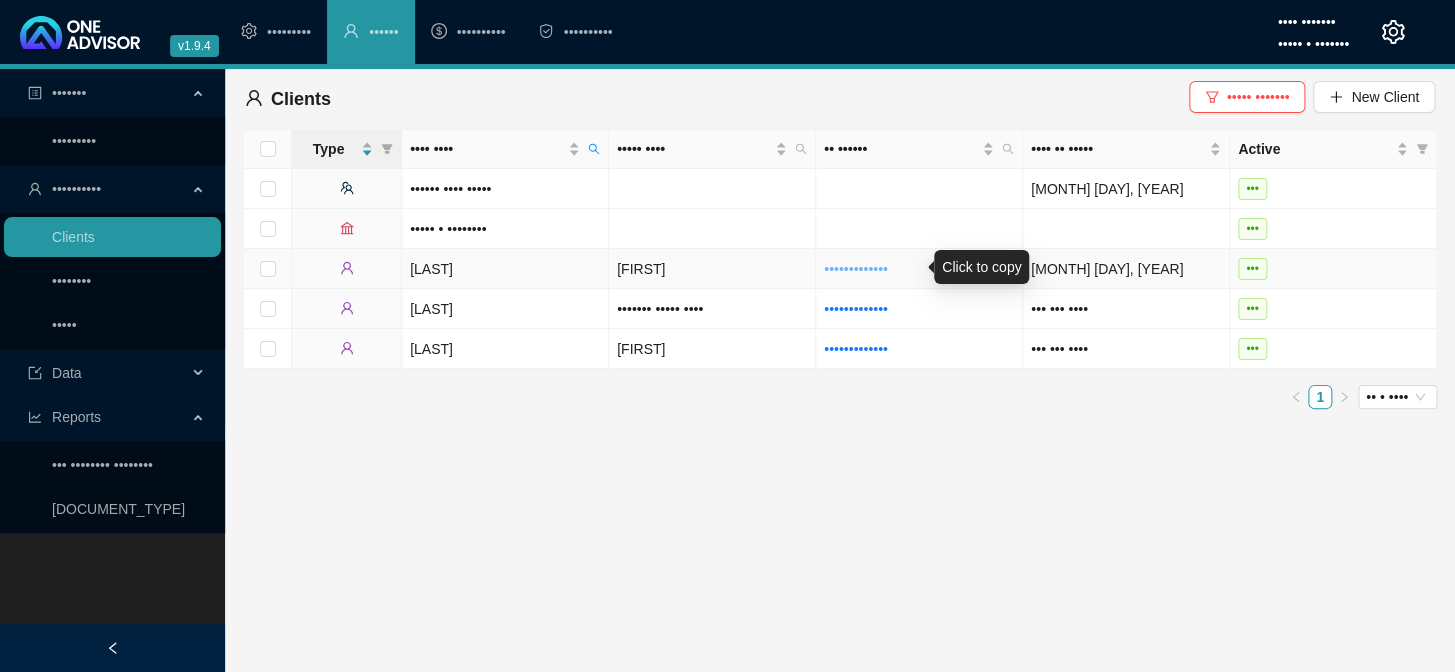 click on "•••••••••••••" at bounding box center [856, 269] 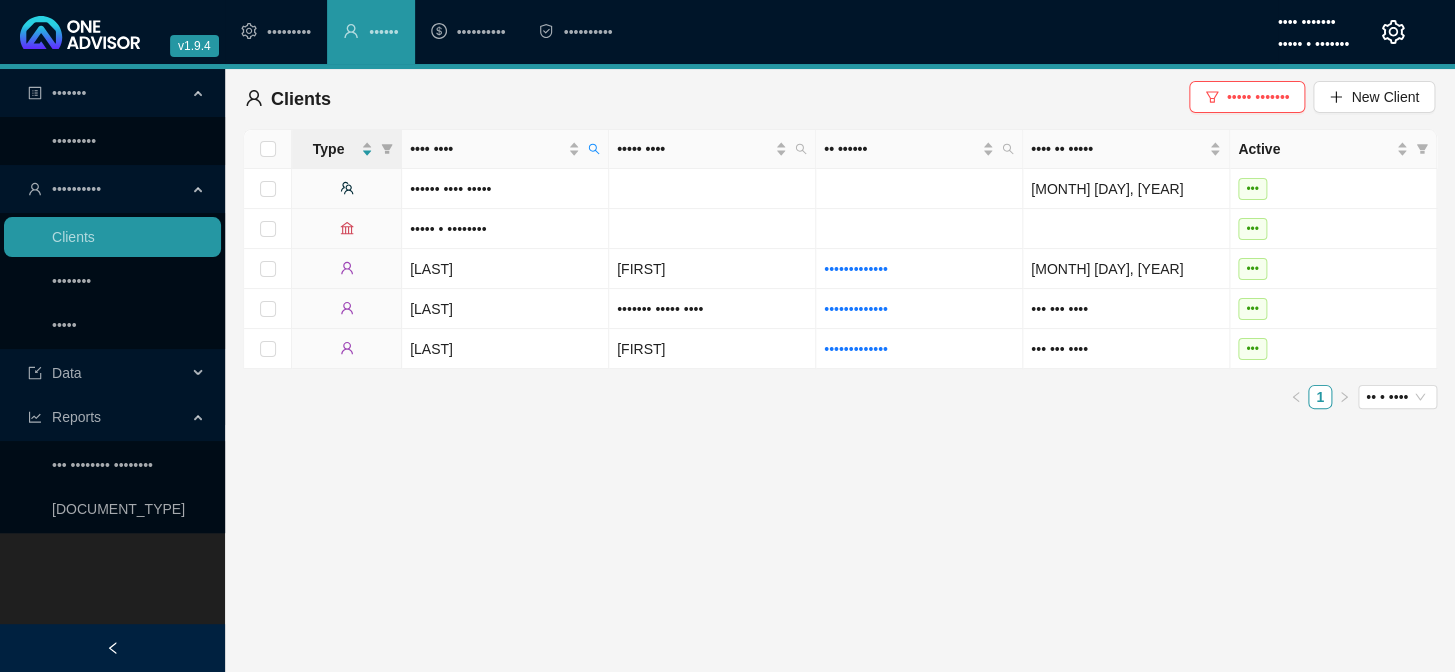 click on "••••••• ••••••••• •••••••••• ••••••• •••••••• ••••• •••• ••••••• ••• •••••••• •••••••• •••••••••••• •••••••• ••••••• ••••• ••••••• ••• •••••• •••• •••• •••• ••••• •••• •• •••••• •••• •• ••••• •••••• •••••• •••• ••••• ••• ••• •••• ••• ••••• • •••••••• ••• ••••• ••••••••• ••••••••••••• ••• ••• •••• ••• ••••• ••••••• ••••• •••• ••••••••••••• ••• ••• •••• ••• ••••• •••• ••••••••••••• ••• ••• •••• ••• • •• • ••••" at bounding box center (727, 370) 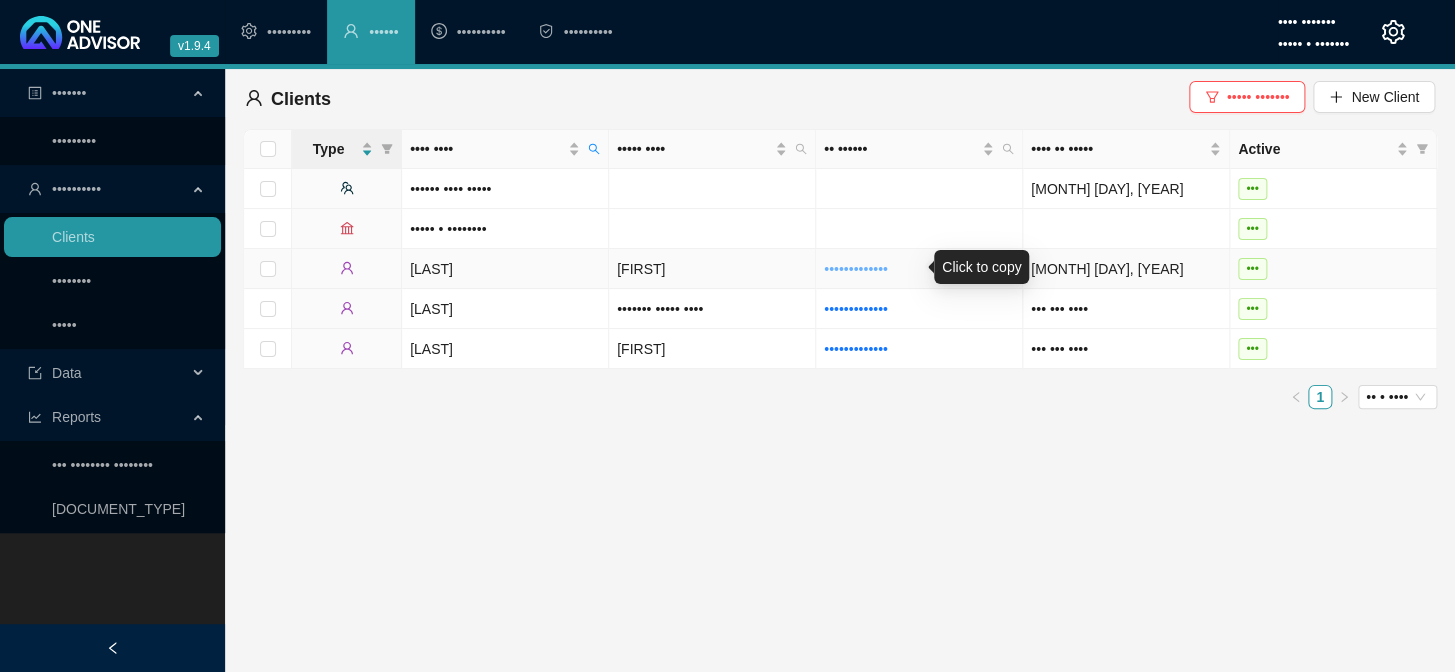 click on "•••••••••••••" at bounding box center [856, 269] 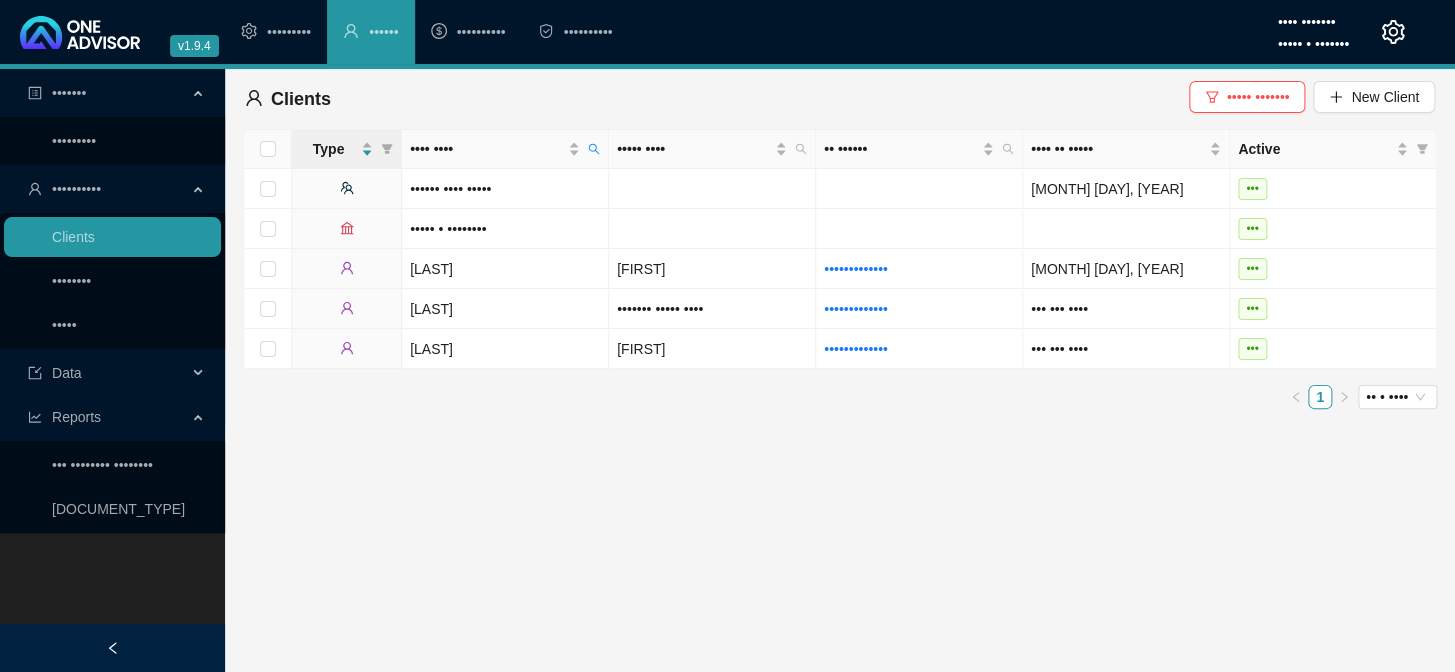 click on "••••••• ••••••••• •••••••••• ••••••• •••••••• ••••• •••• ••••••• ••• •••••••• •••••••• •••••••••••• ••••••••" at bounding box center (112, 405) 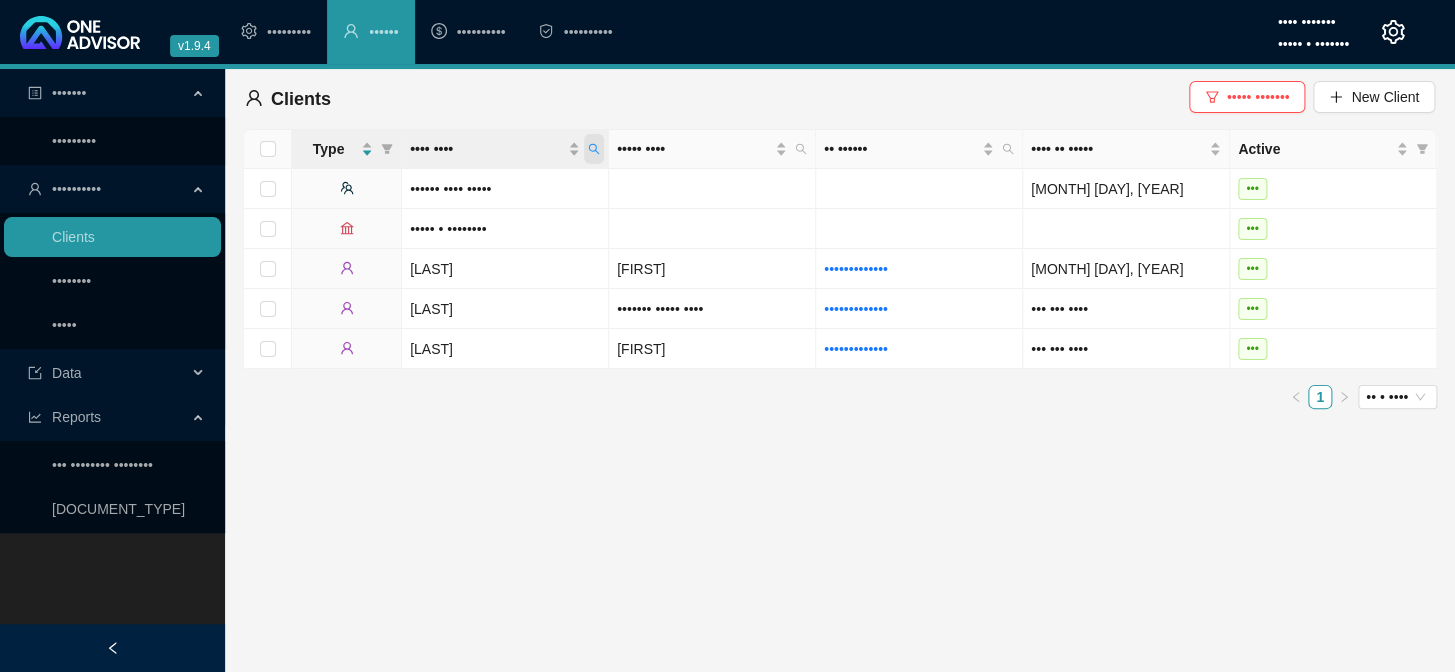 click at bounding box center [594, 149] 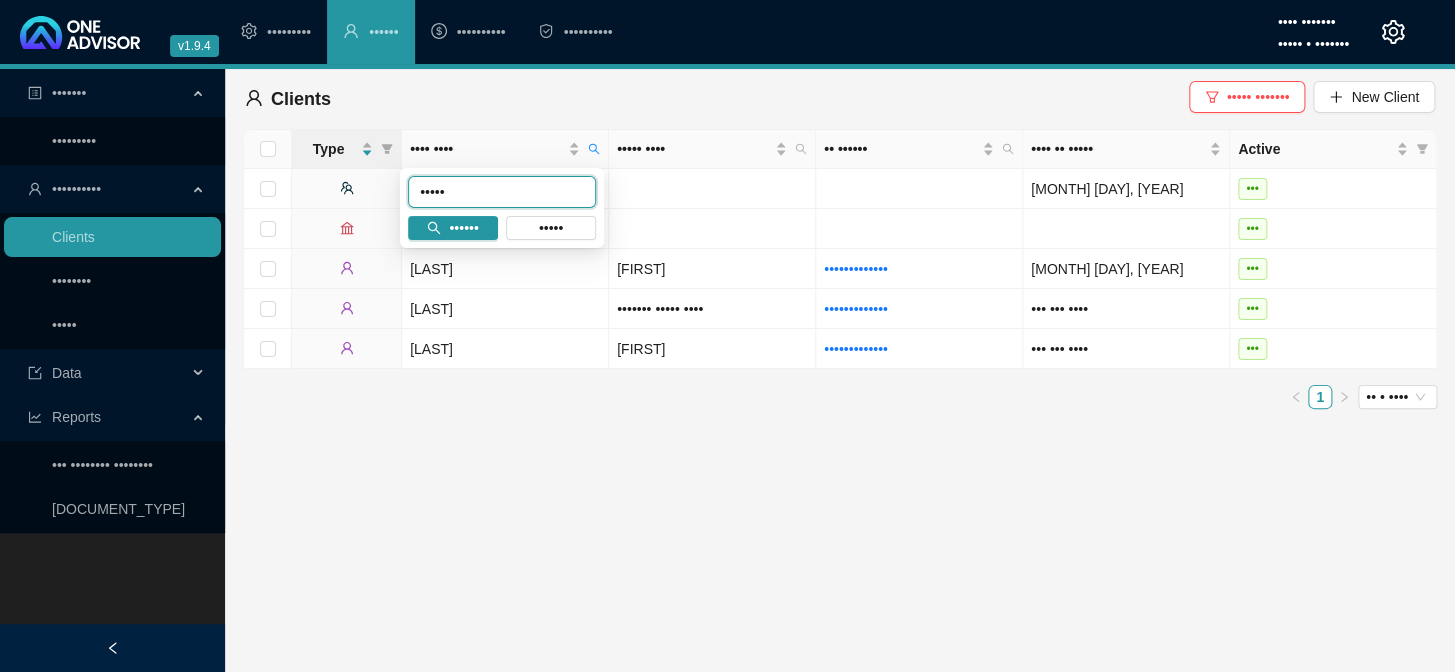 click on "•••••" at bounding box center (502, 192) 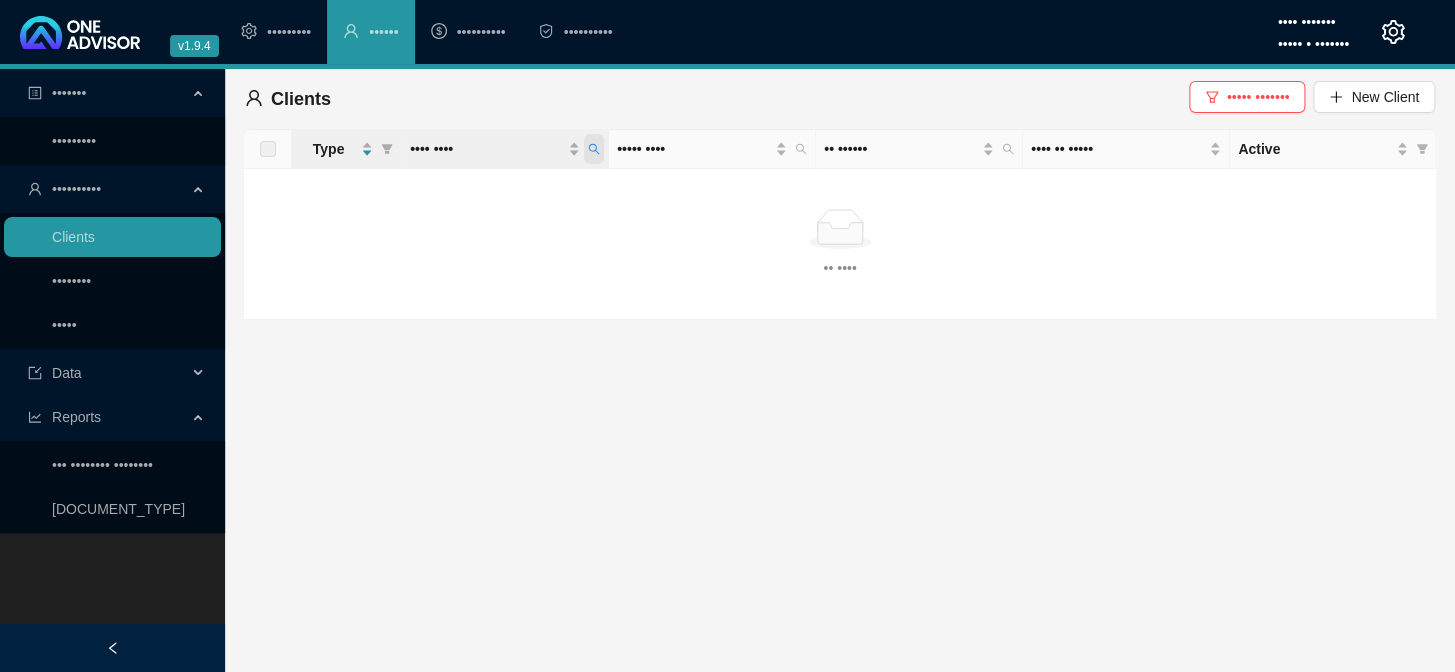 click at bounding box center (594, 149) 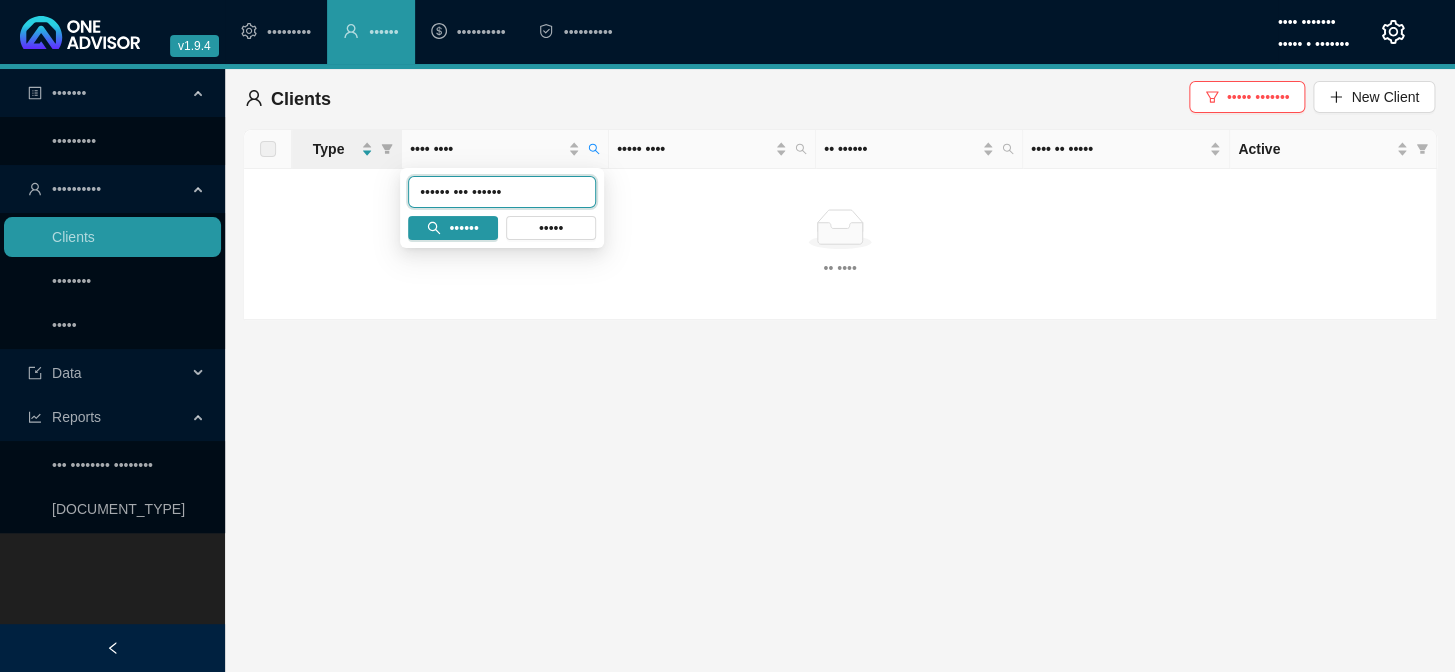 click on "•••••• ••• ••••••" at bounding box center [502, 192] 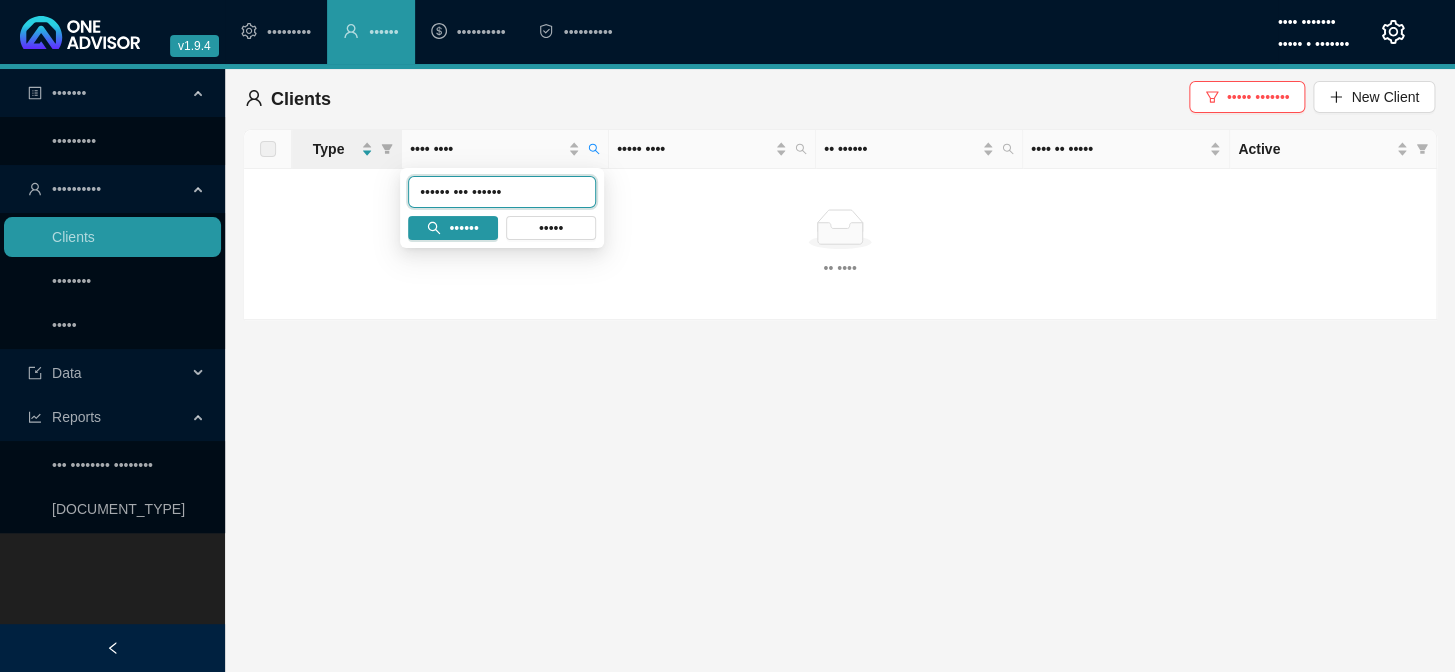type on "•••••• ••• ••••••" 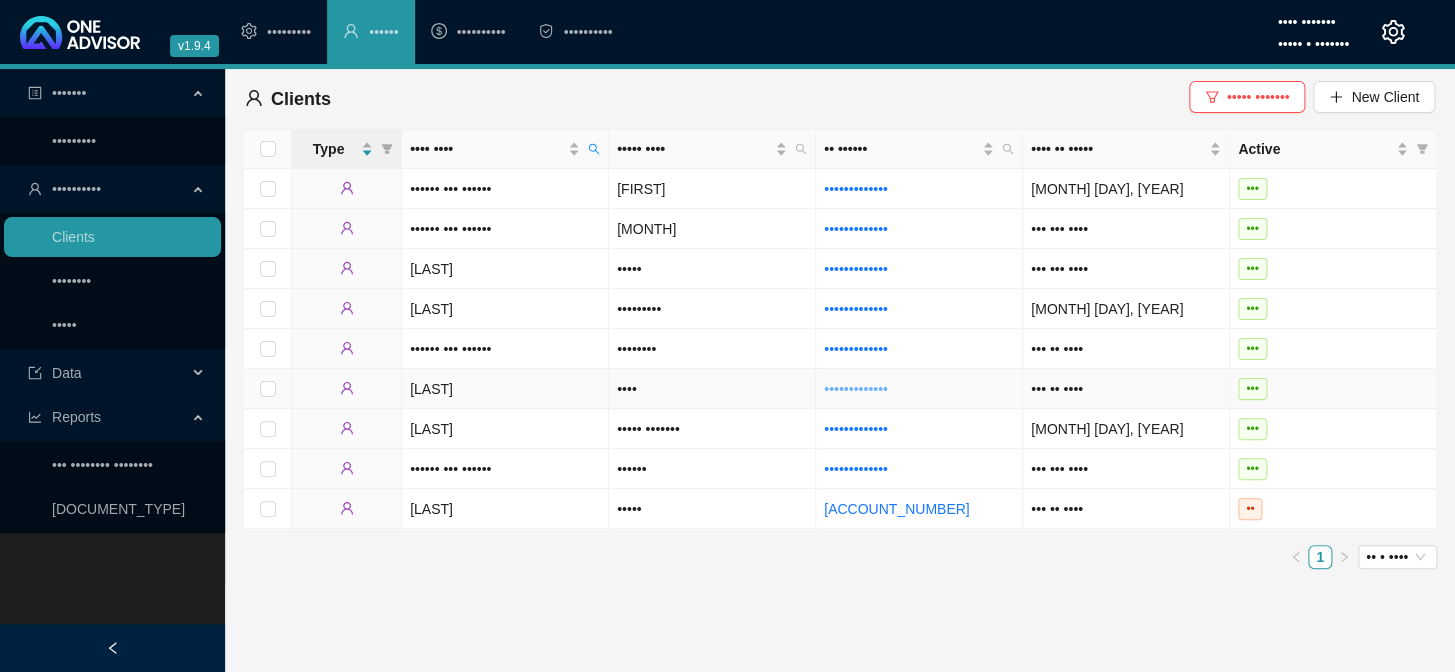 click on "•••••••••••••" at bounding box center [856, 389] 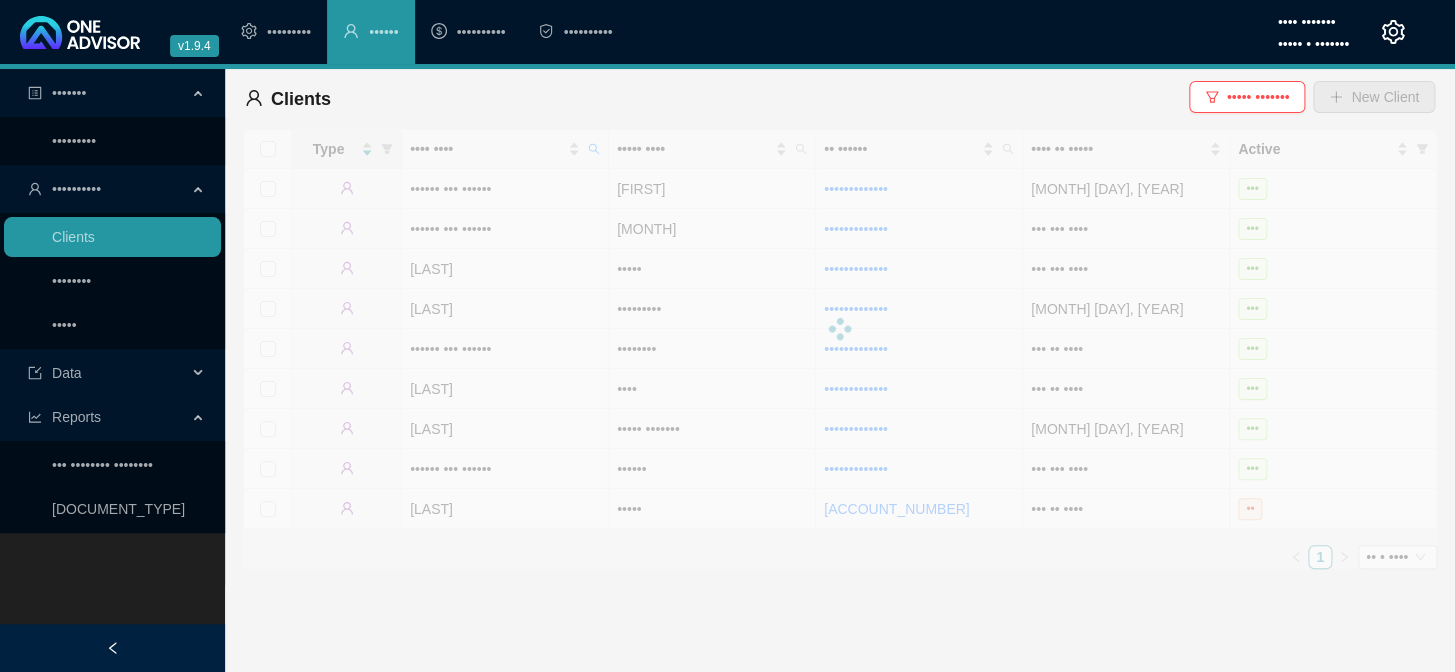 click on "••••••• ••••••••• •••••••••• ••••••• •••••••• ••••• •••• ••••••• ••• •••••••• •••••••• •••••••••••• ••••••••" at bounding box center (112, 405) 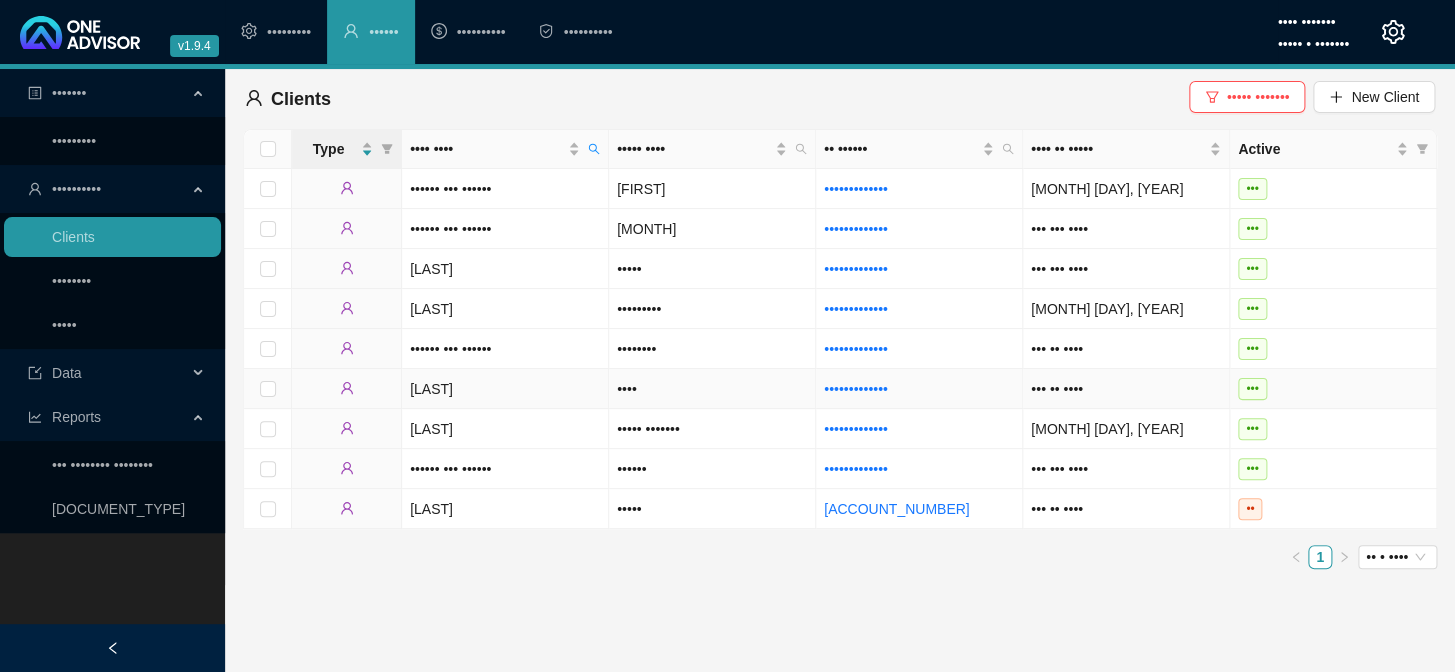 click on "[LAST]" at bounding box center (505, 389) 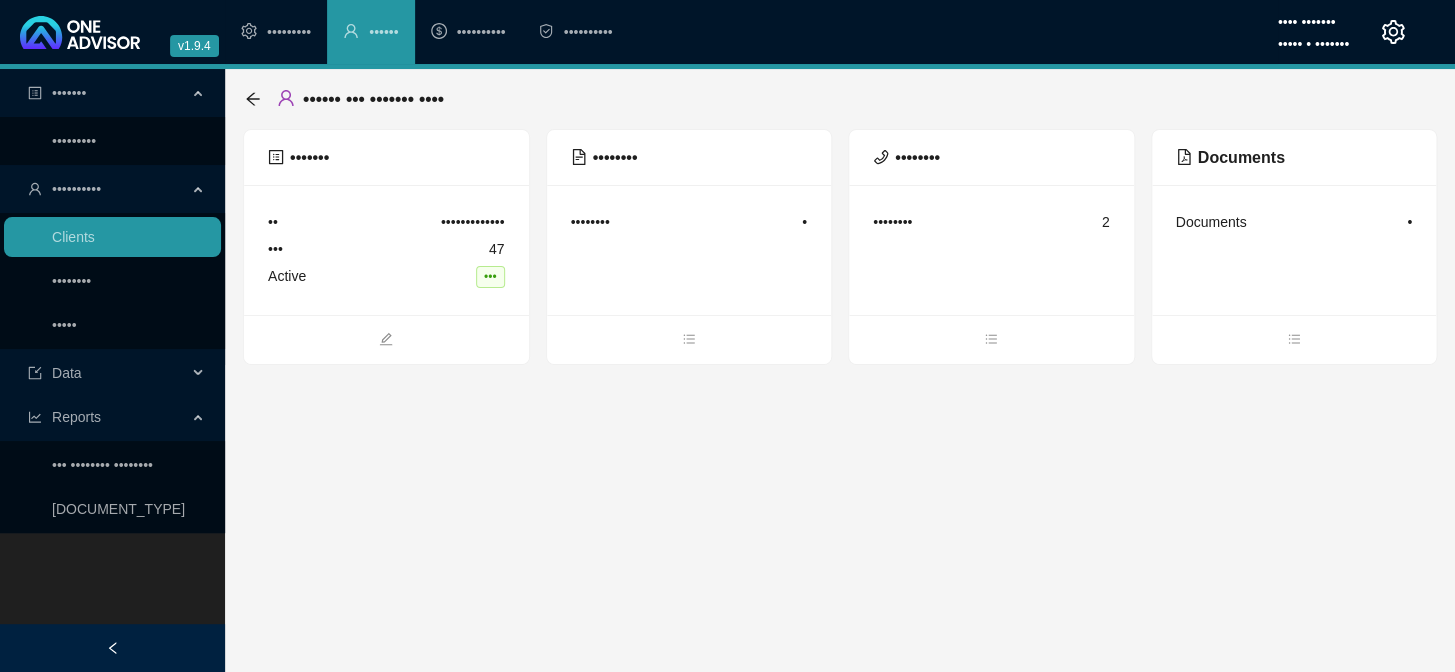 click on "[DOCUMENT_COUNT]" at bounding box center [386, 250] 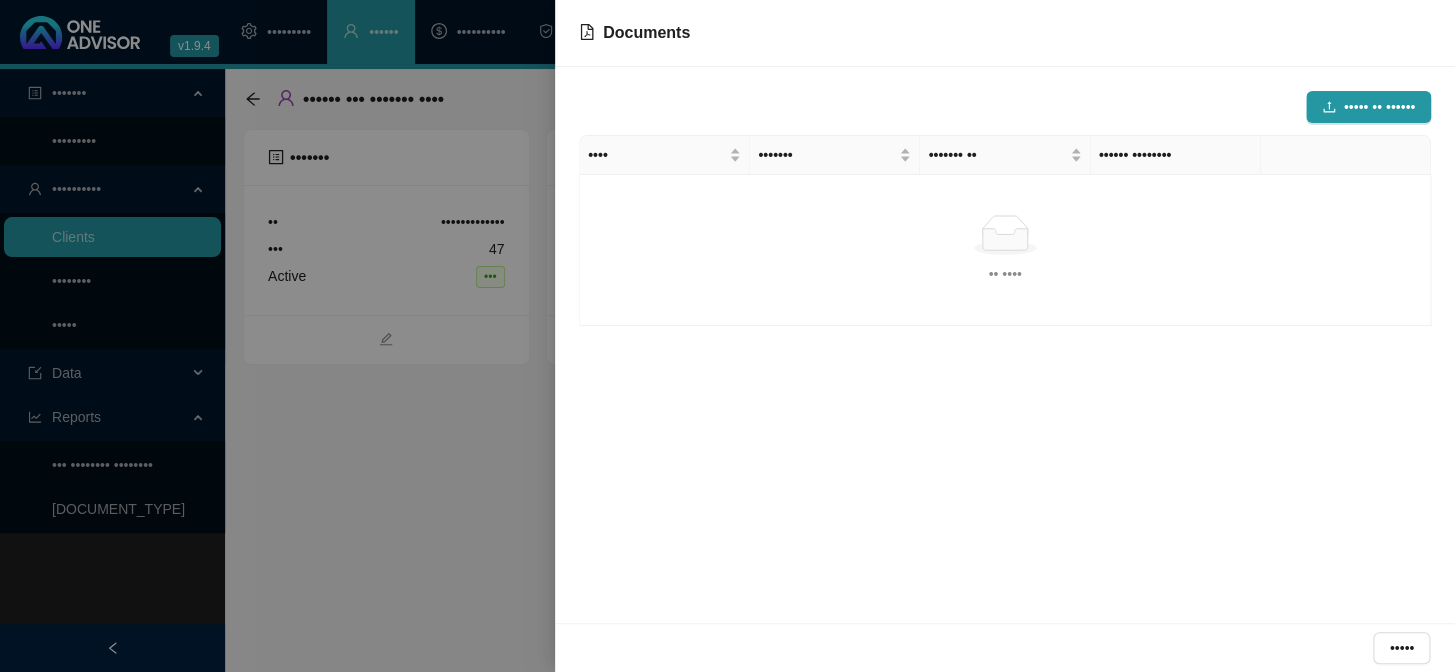 click at bounding box center [727, 336] 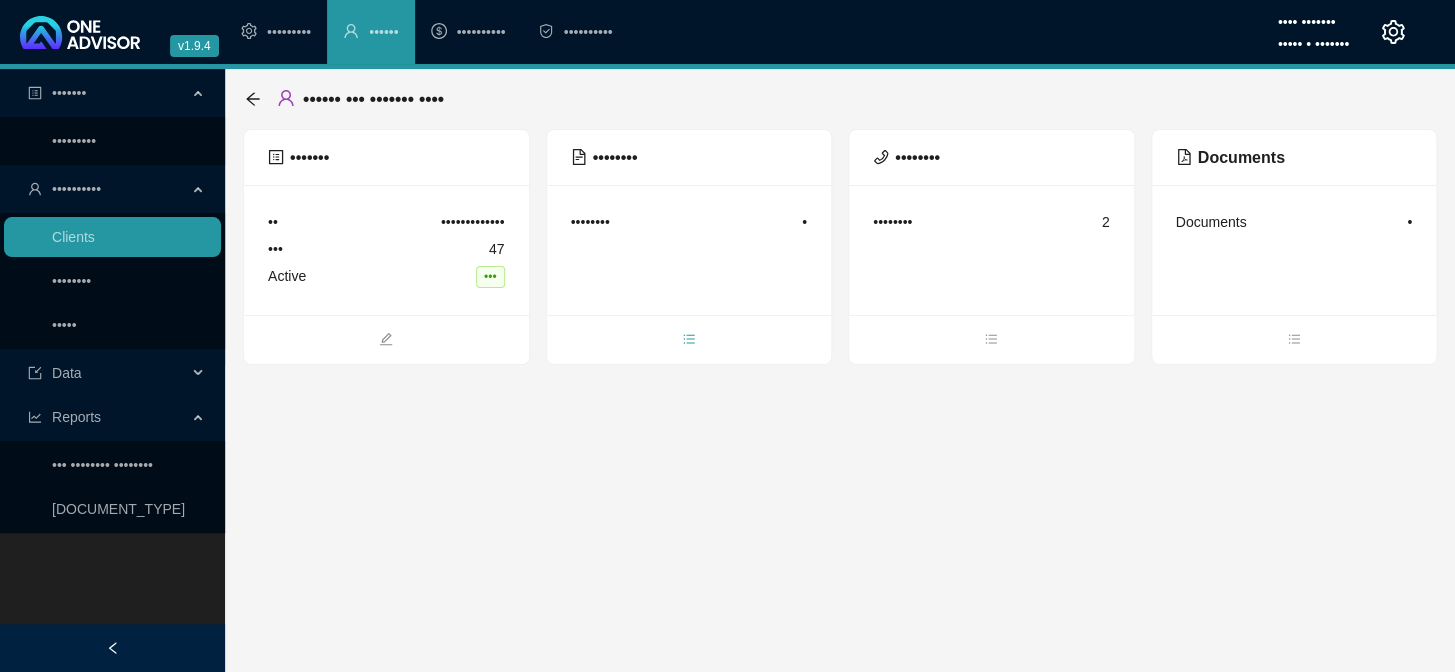 click at bounding box center (689, 339) 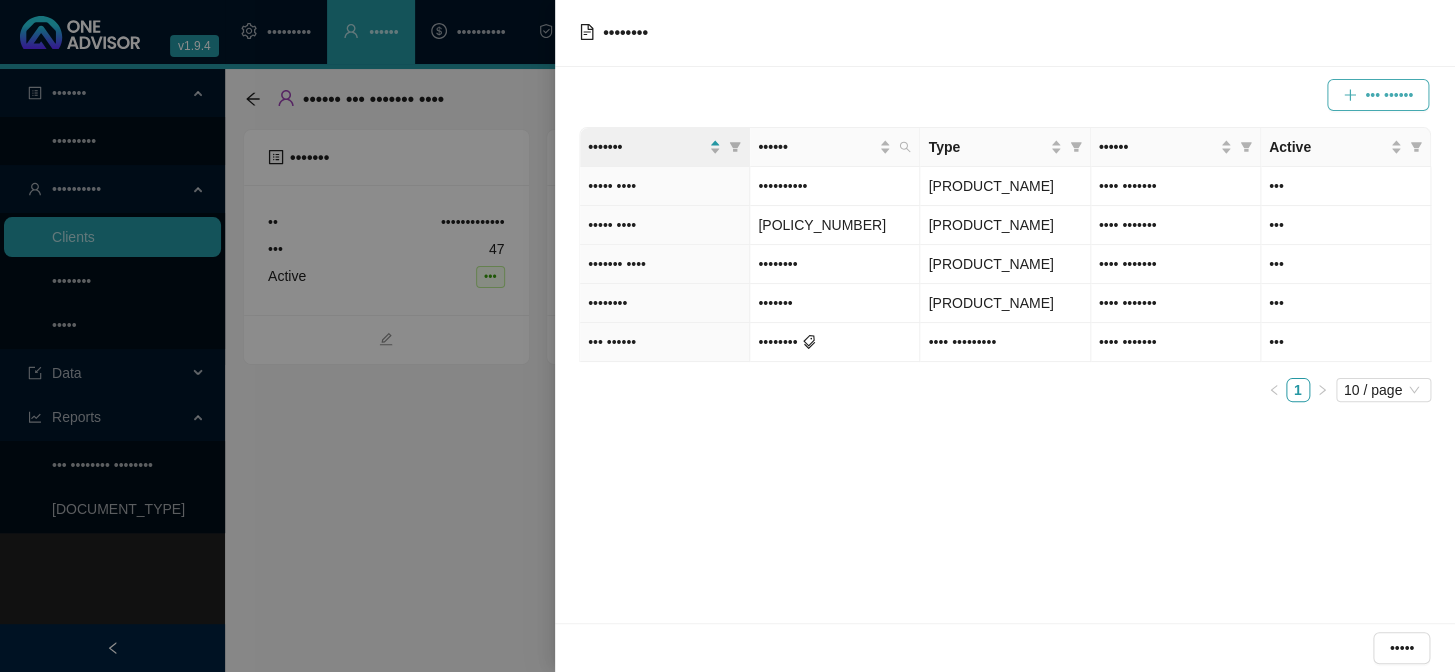 click on "••• ••••••" at bounding box center [1389, 95] 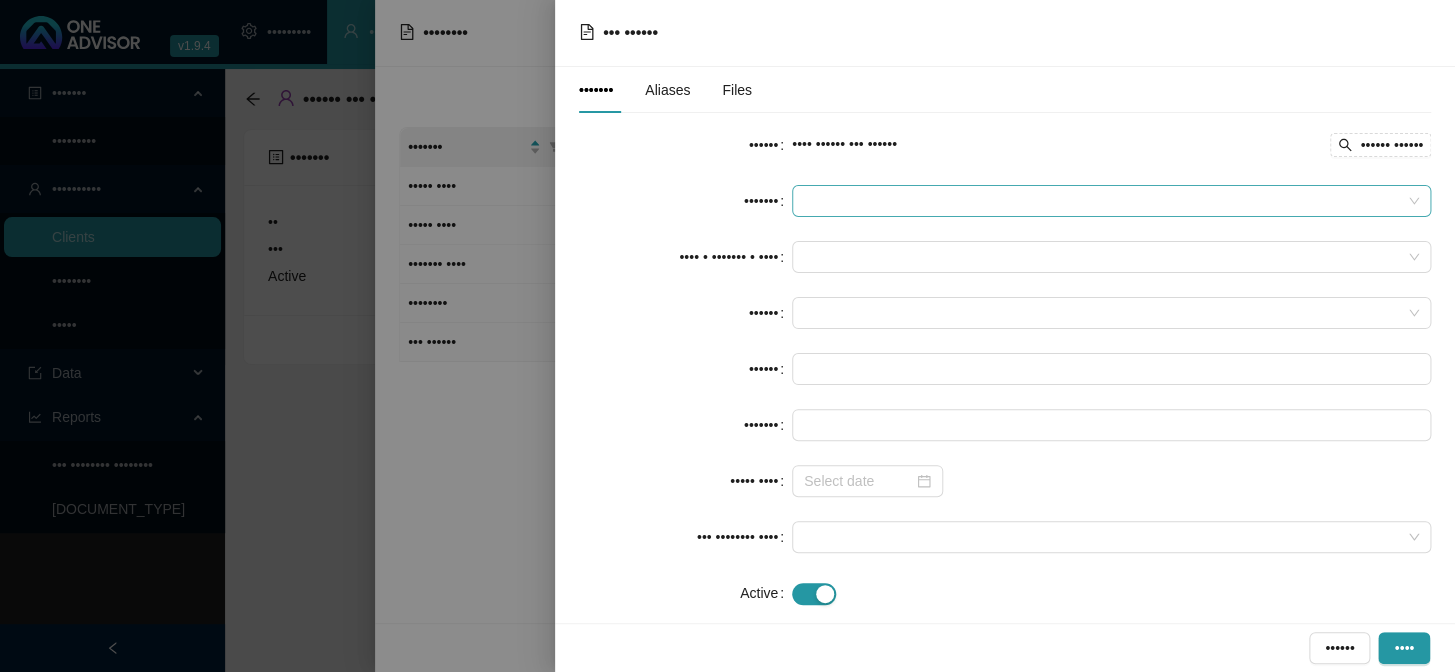 click at bounding box center [1111, 201] 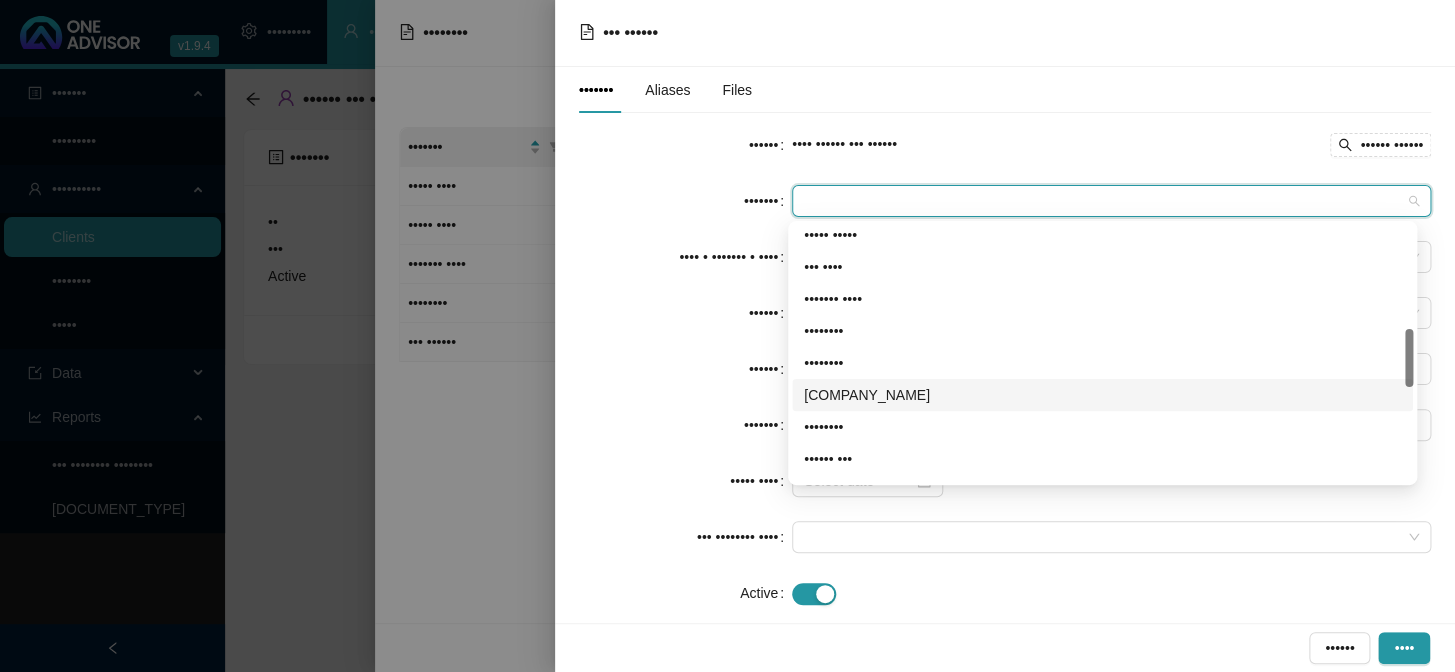 scroll, scrollTop: 863, scrollLeft: 0, axis: vertical 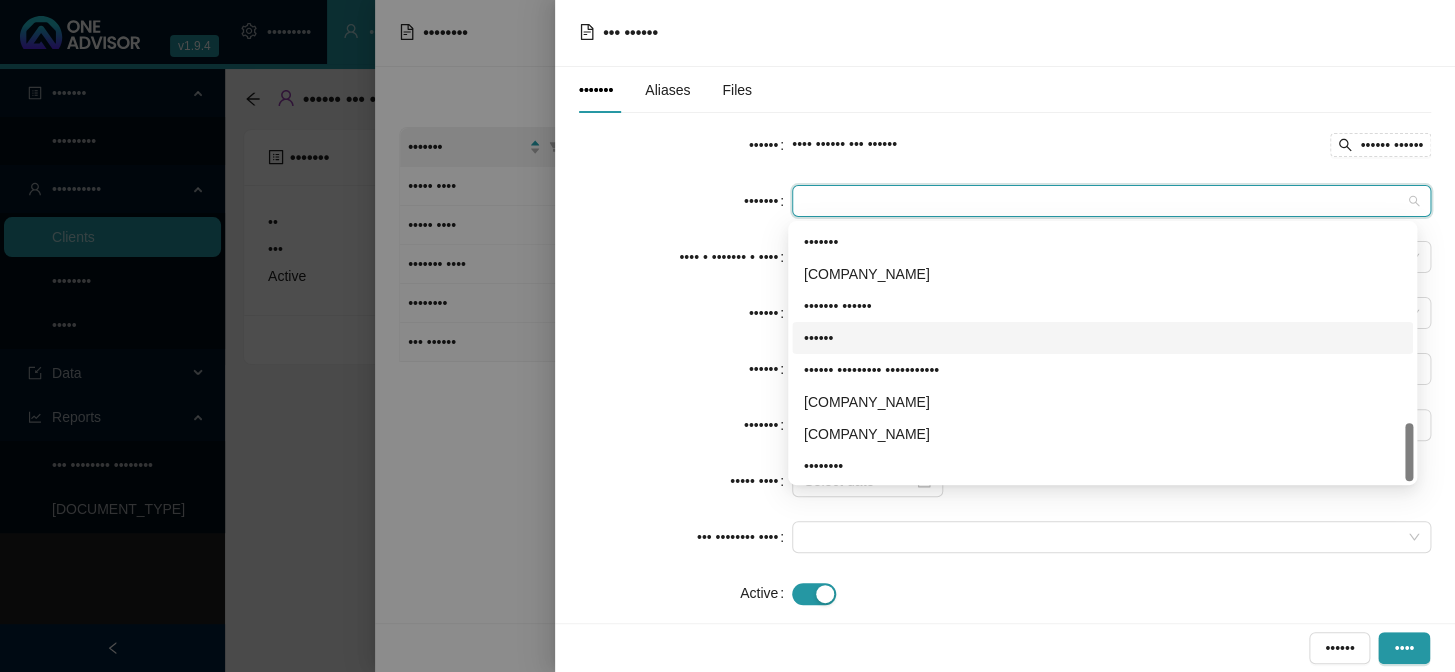 click on "••••••" at bounding box center (1102, 338) 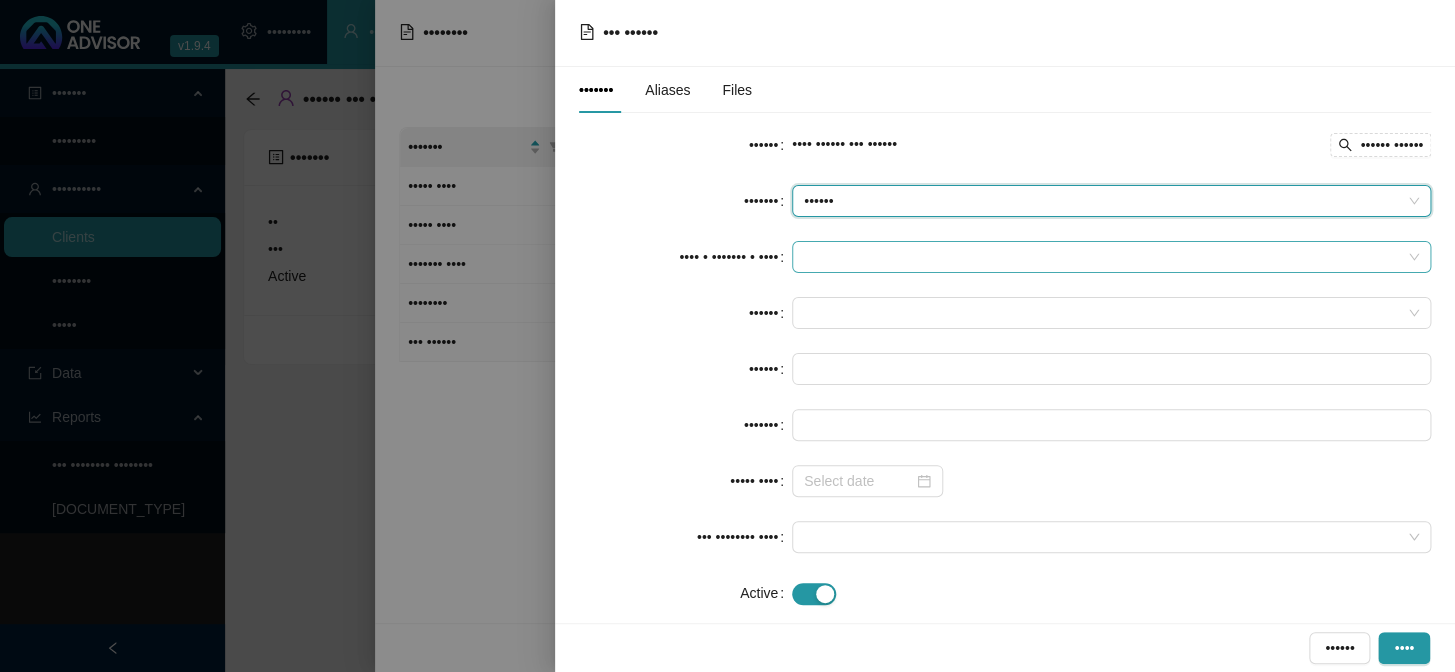 click at bounding box center [1102, 257] 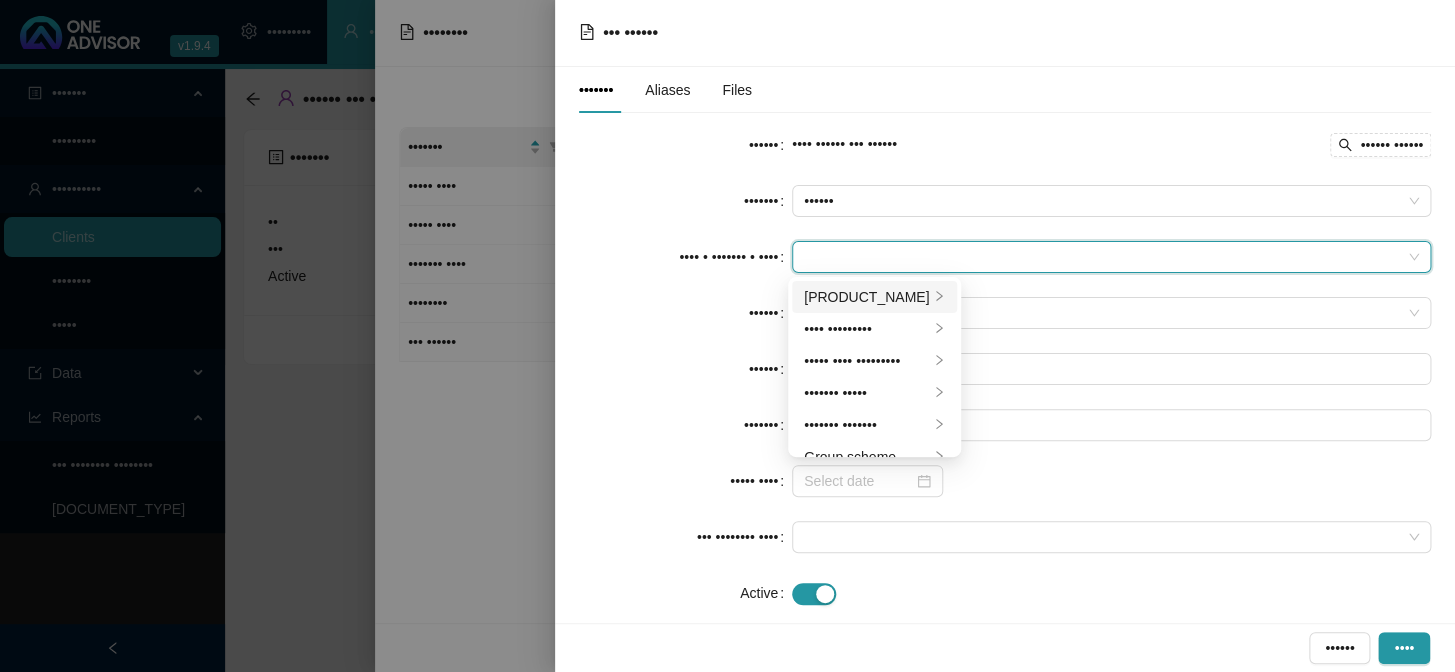 click on "[PRODUCT_NAME]" at bounding box center (866, 297) 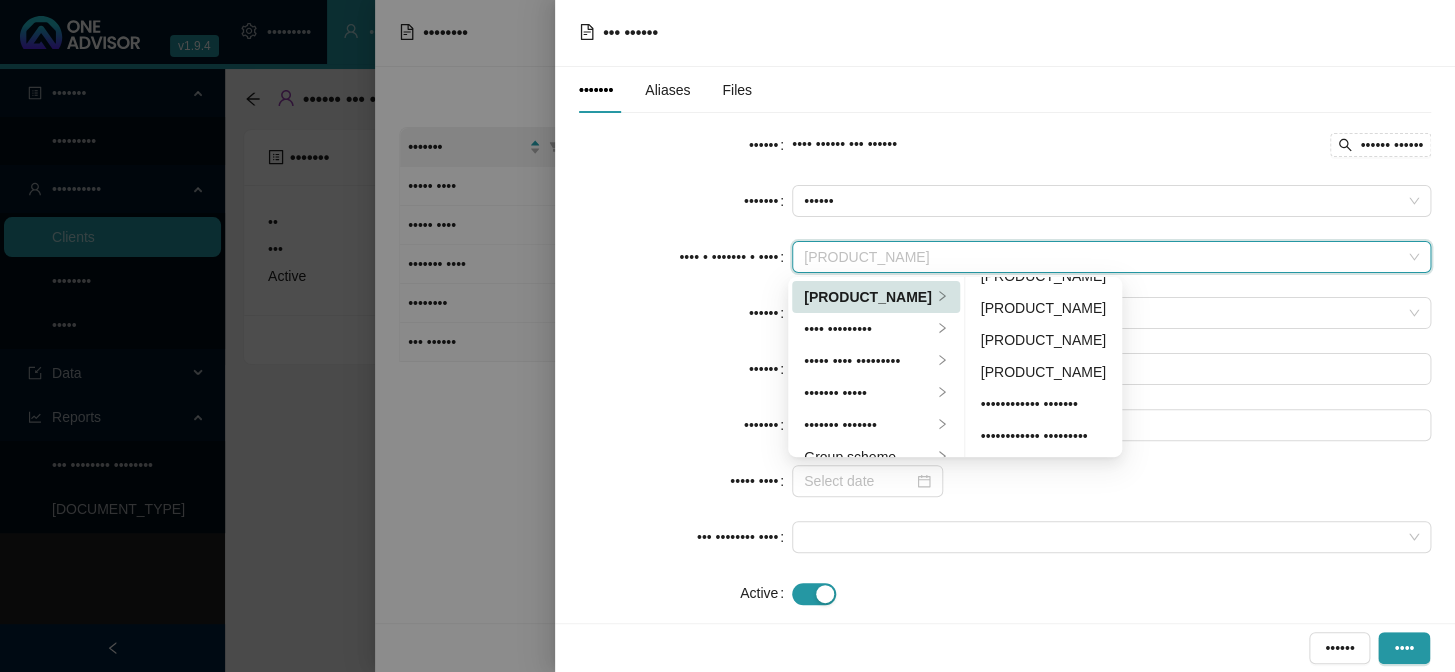 scroll, scrollTop: 308, scrollLeft: 0, axis: vertical 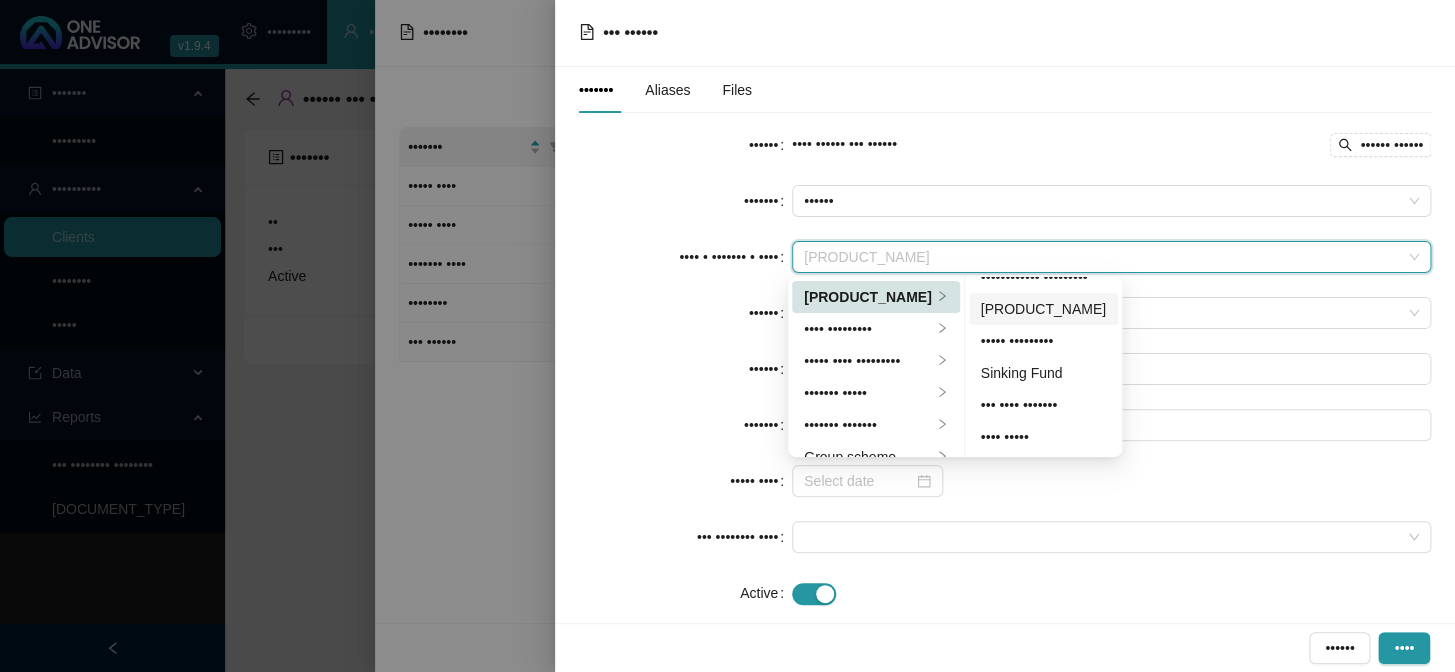 click on "[PRODUCT_NAME]" at bounding box center [868, 297] 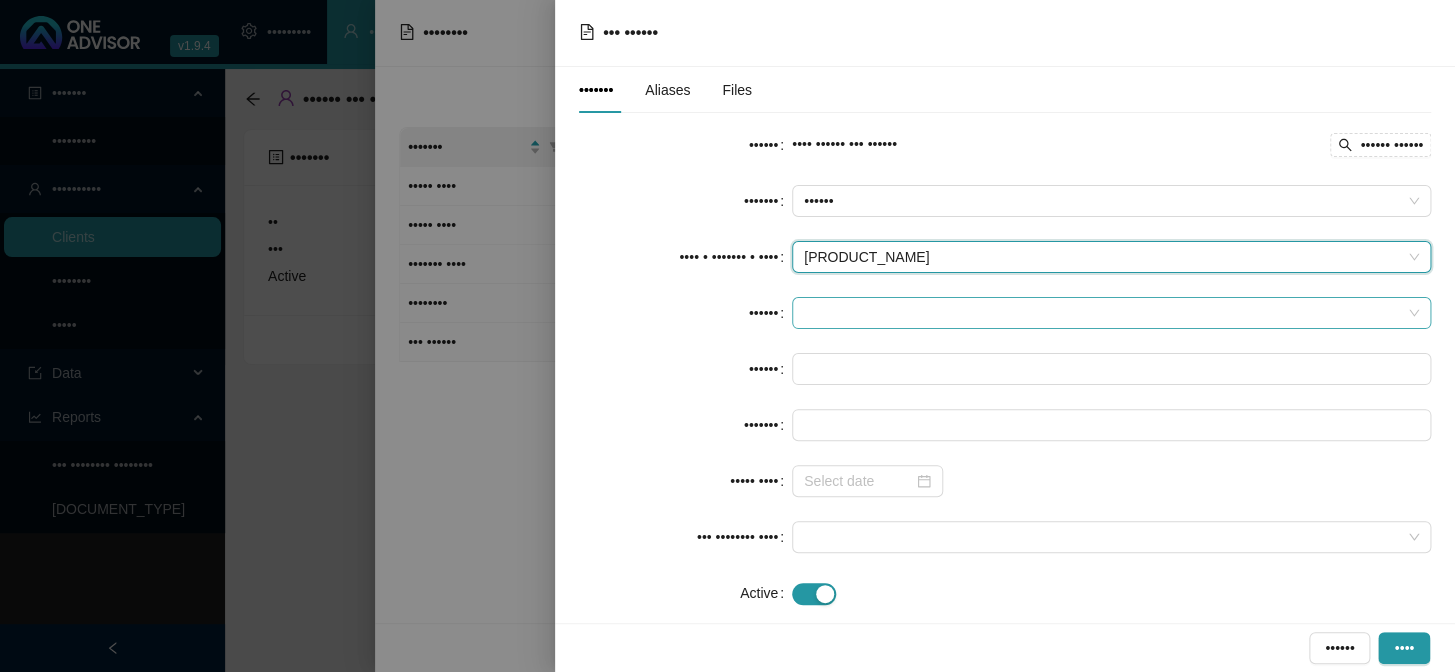 click at bounding box center [1111, 201] 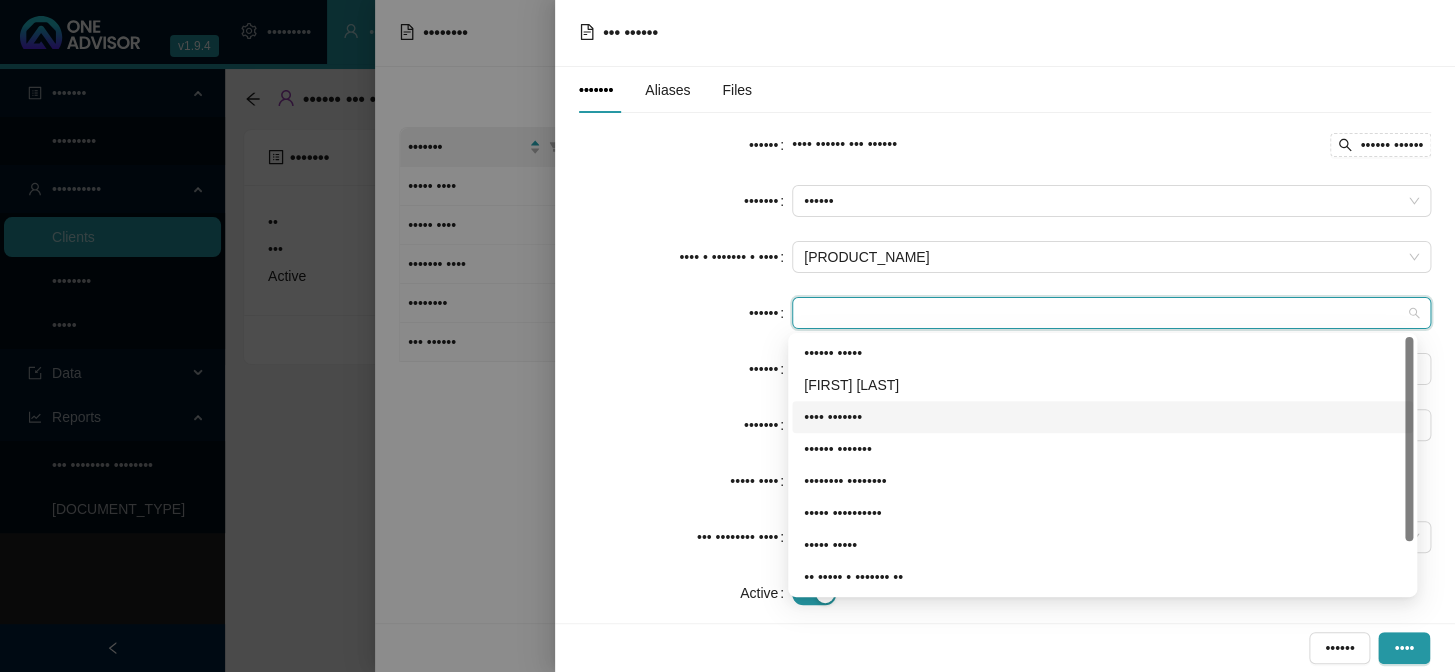 click on "•••• •••••••" at bounding box center [0, 0] 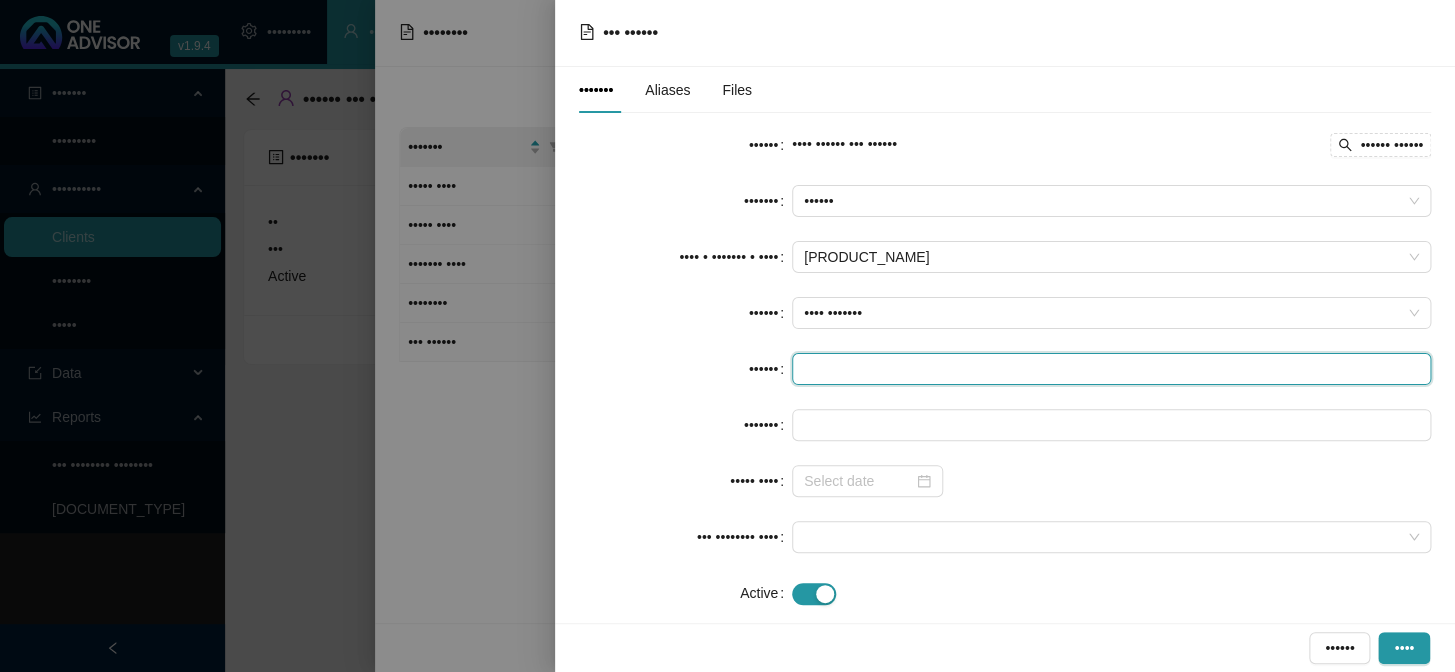 click at bounding box center (1111, 369) 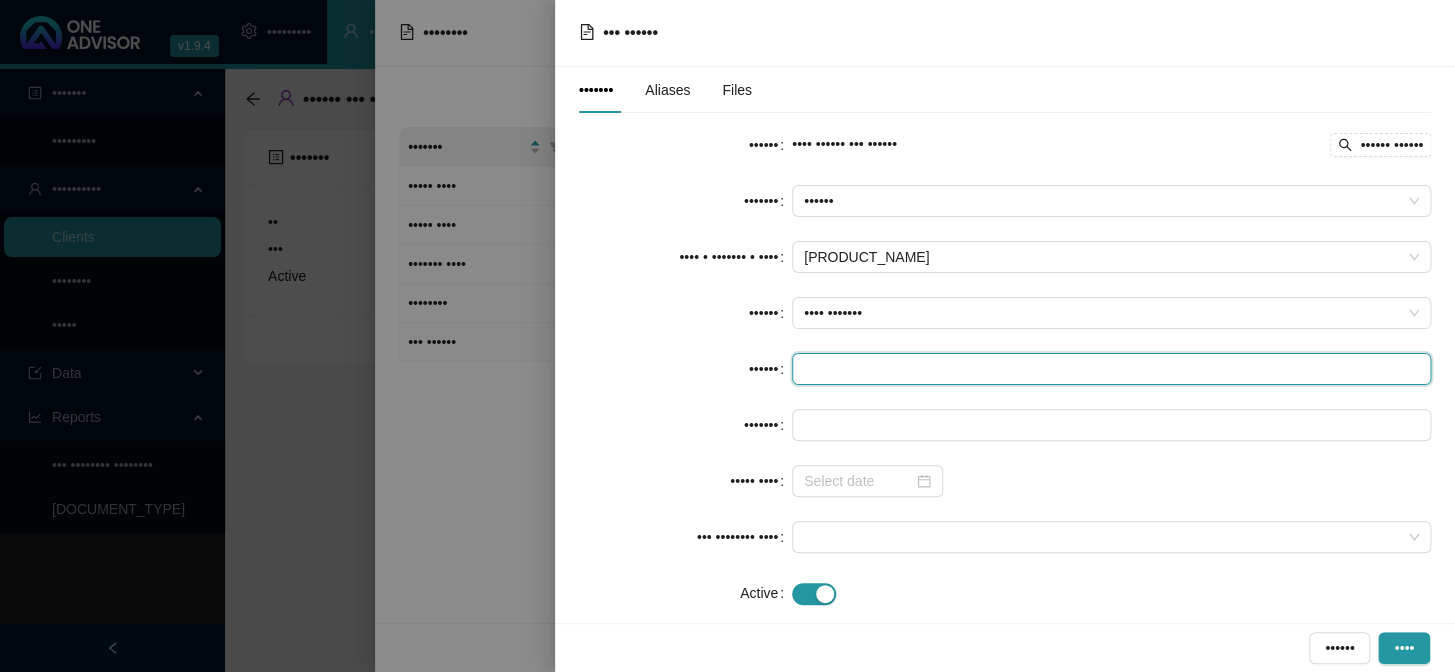 paste on "[POLICY_NUMBER]" 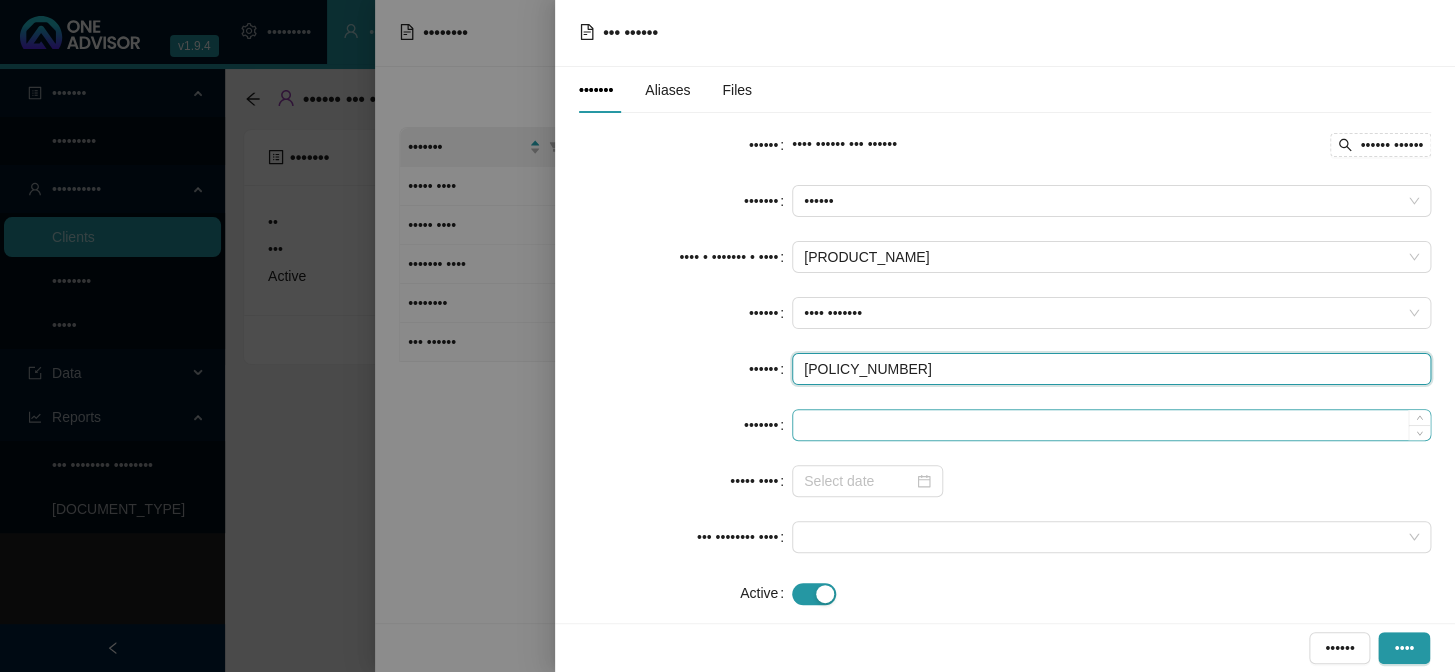 type on "[POLICY_NUMBER]" 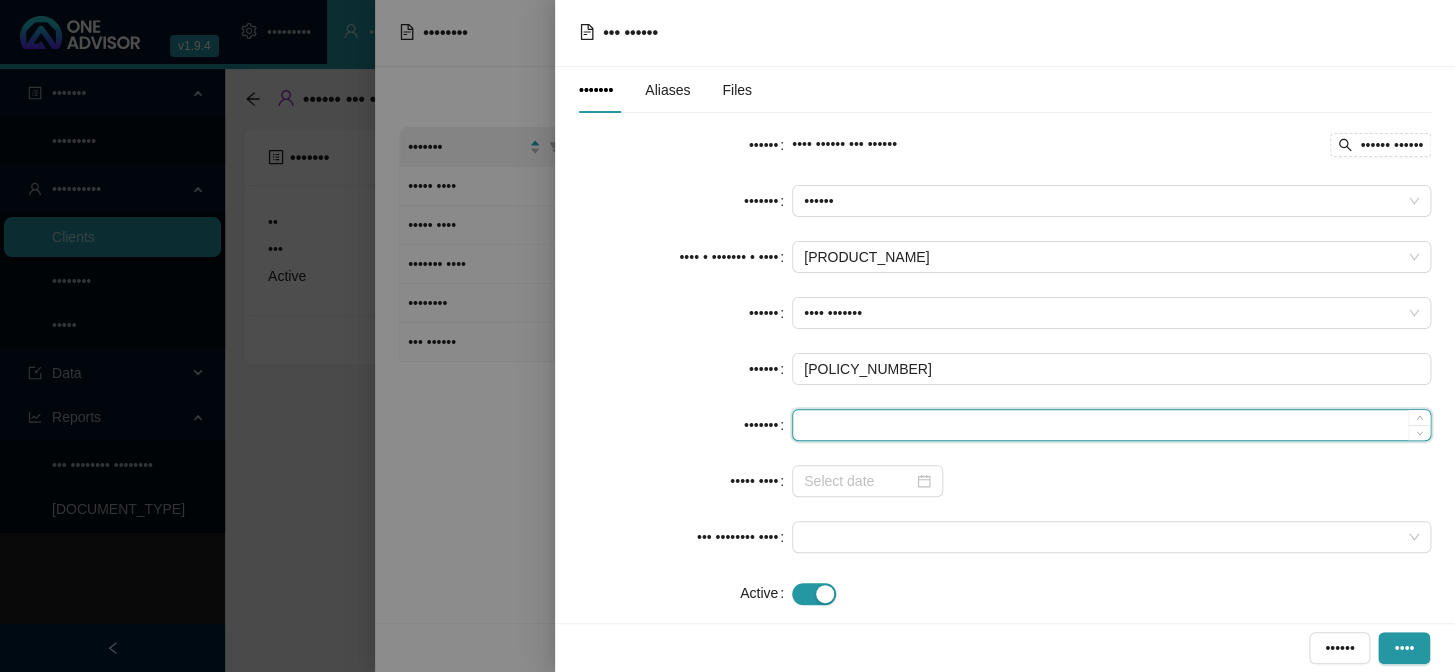 click at bounding box center (1111, 425) 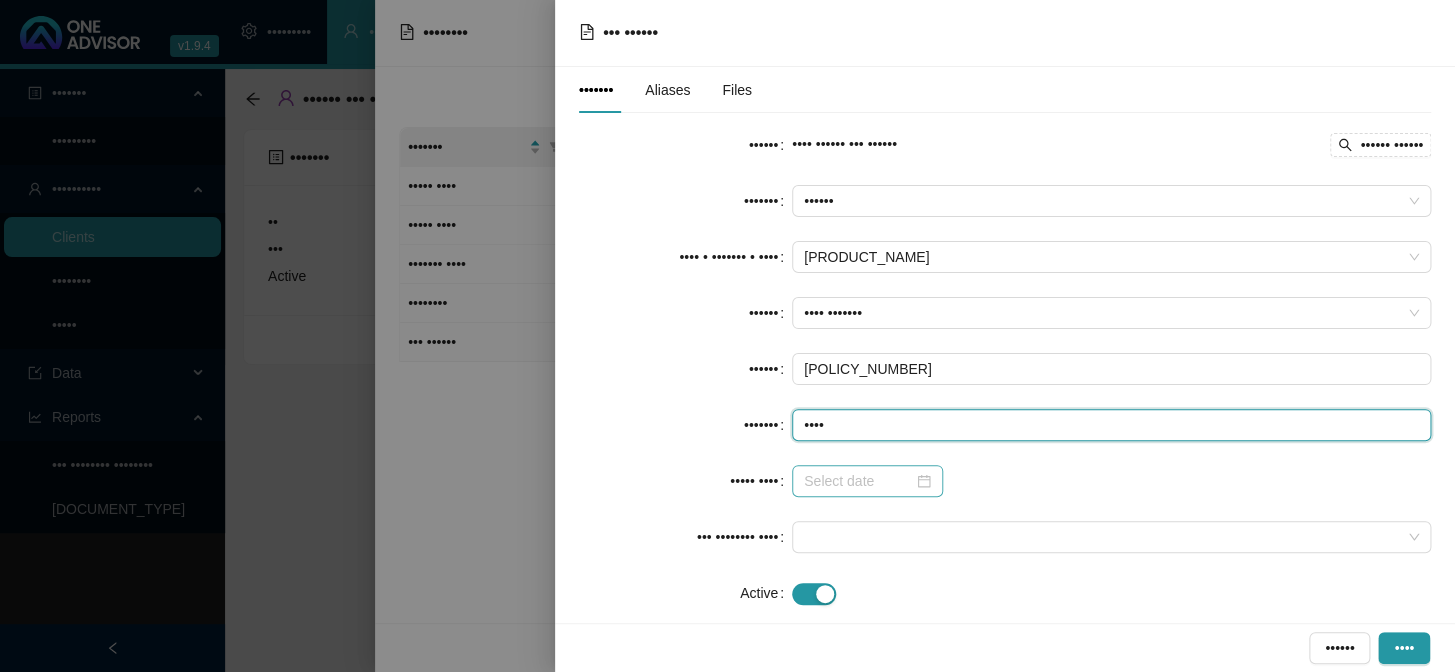 click at bounding box center [867, 481] 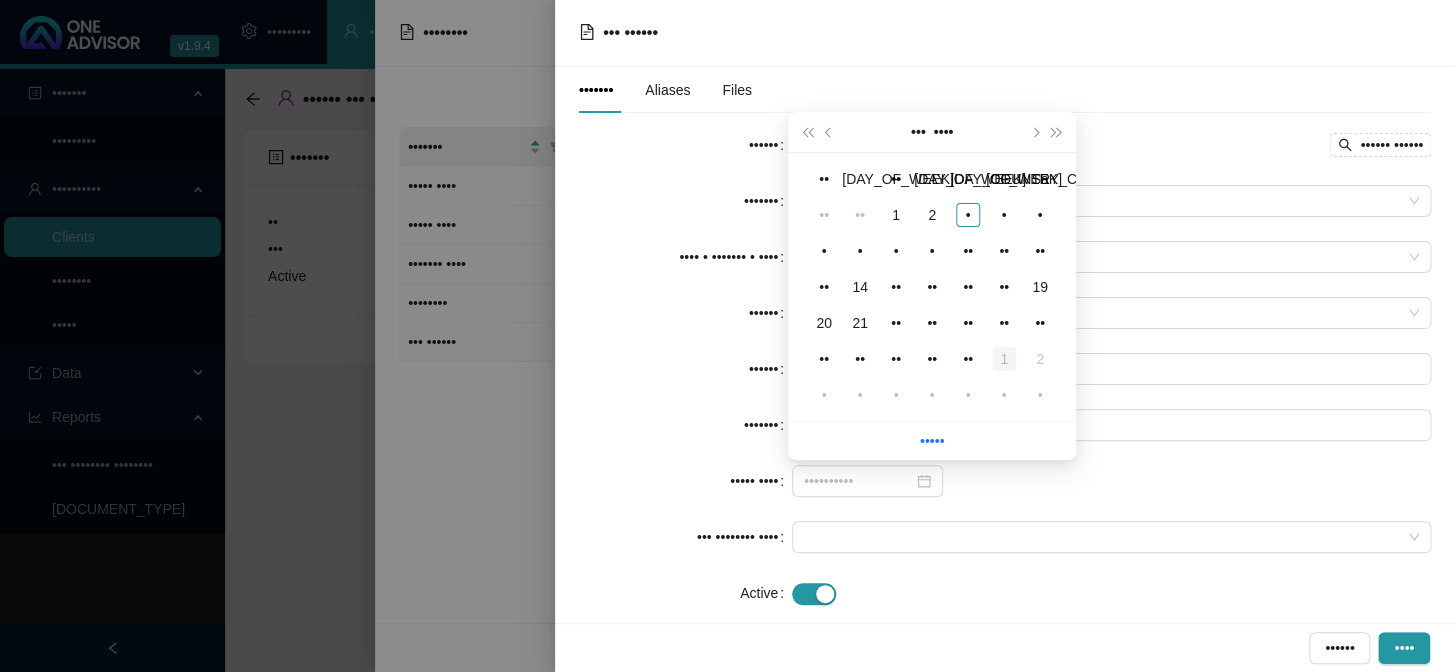 click on "1" at bounding box center (1004, 359) 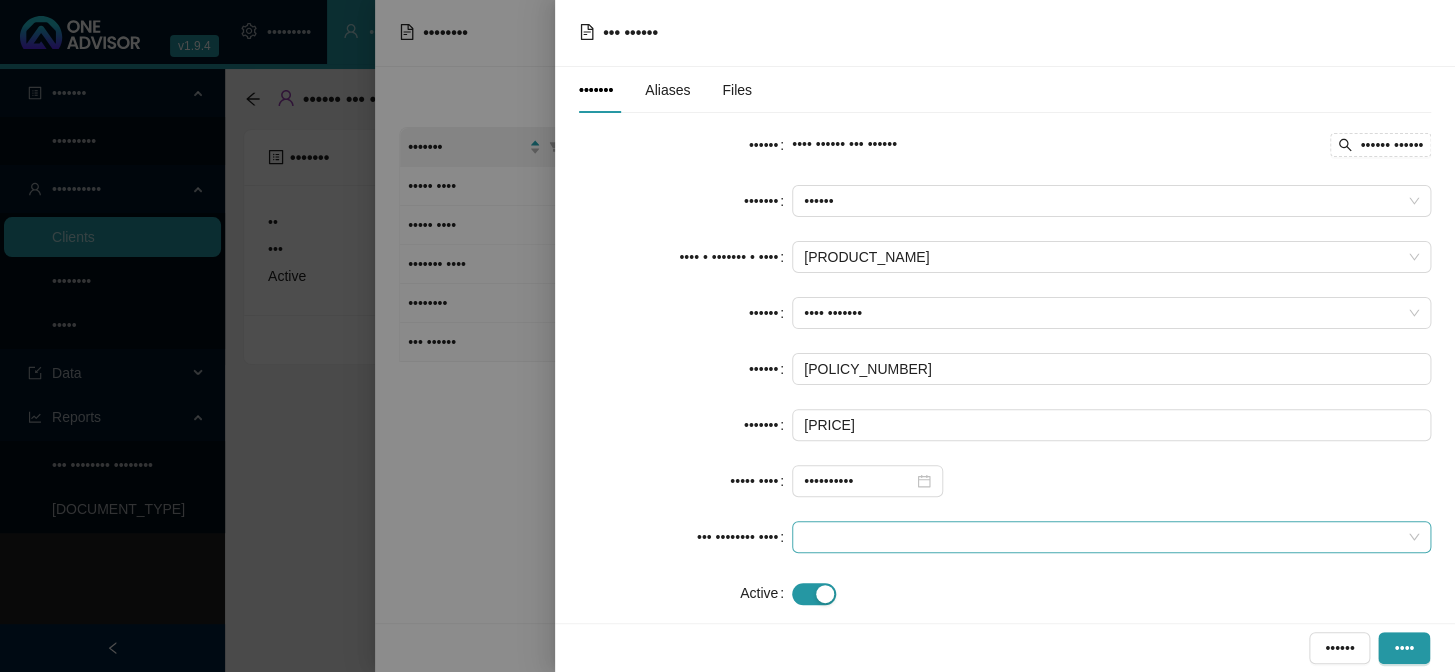 click at bounding box center [1111, 201] 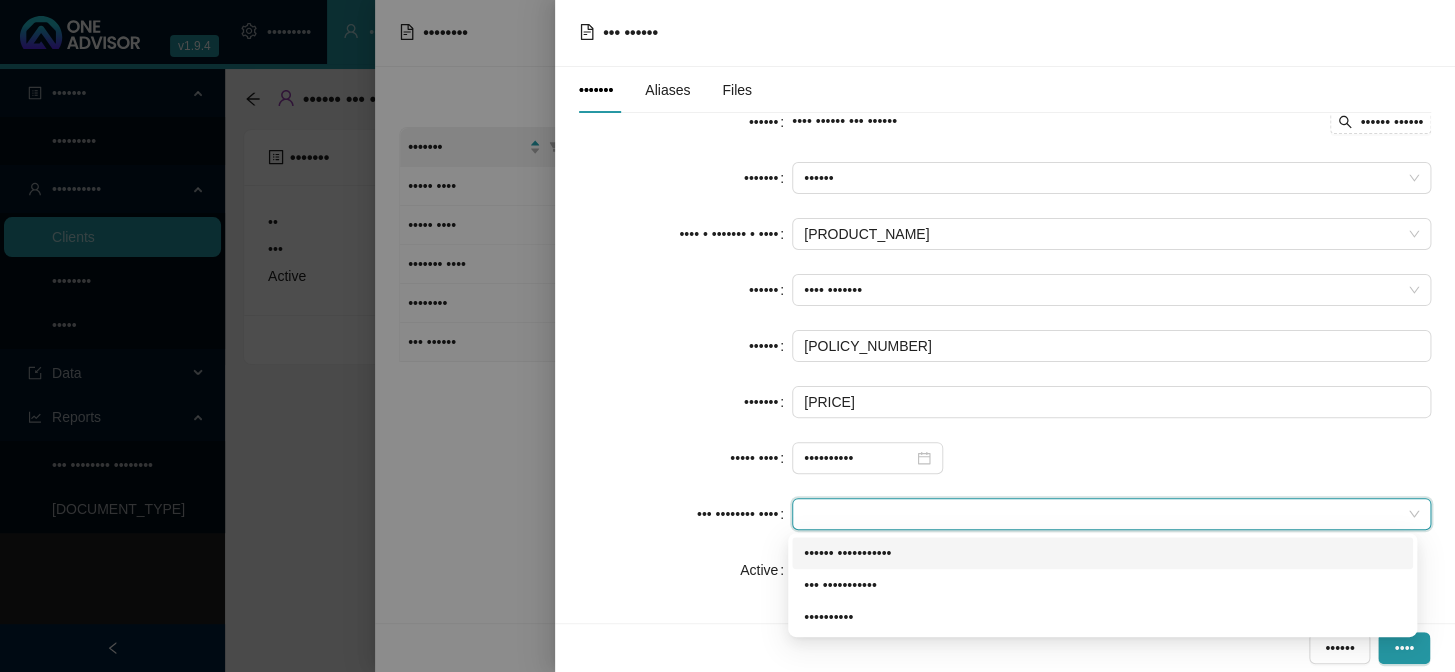 scroll, scrollTop: 33, scrollLeft: 0, axis: vertical 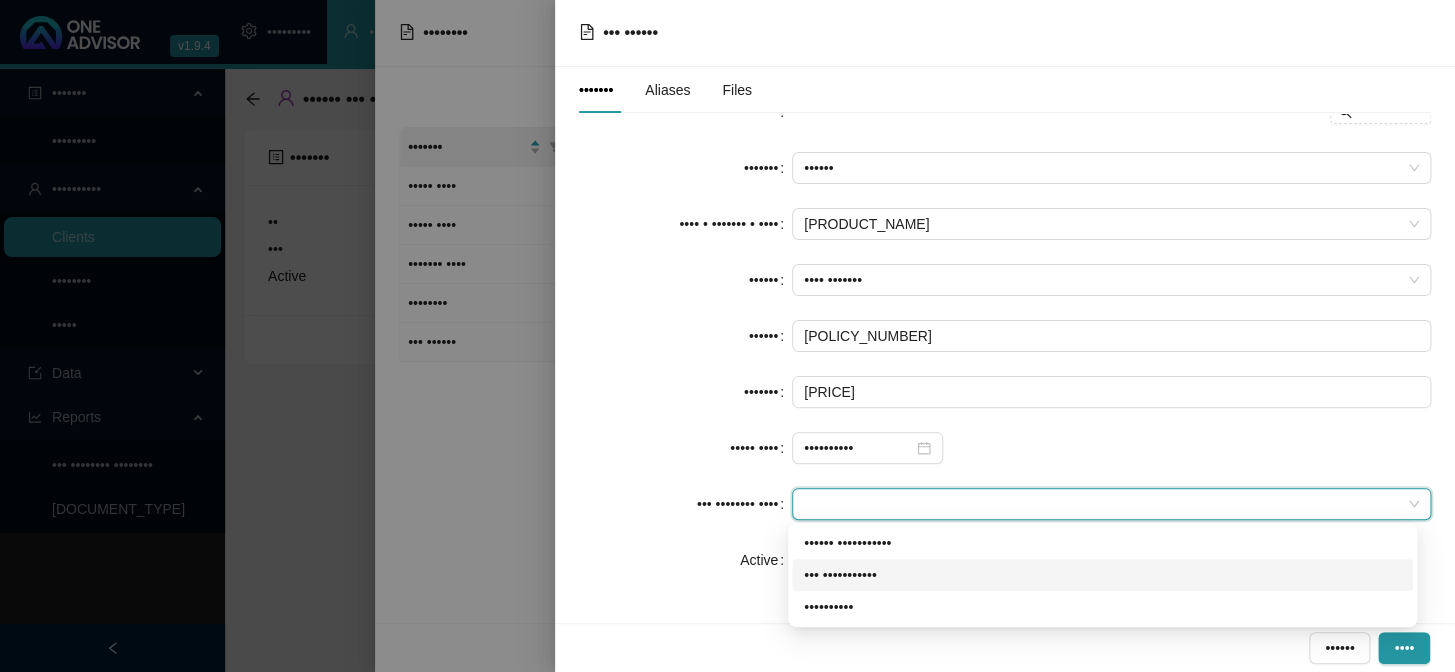 click on "••• •••••••••••" at bounding box center [0, 0] 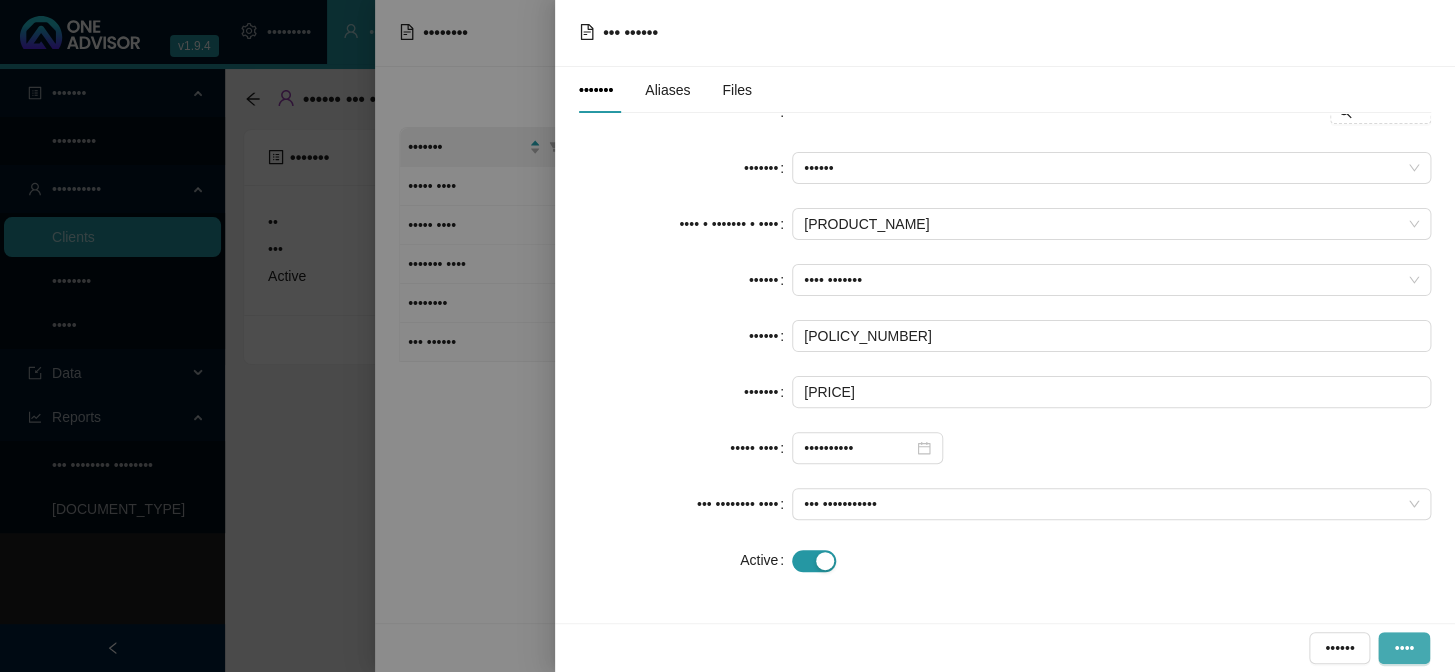 click on "••••" at bounding box center (1404, 648) 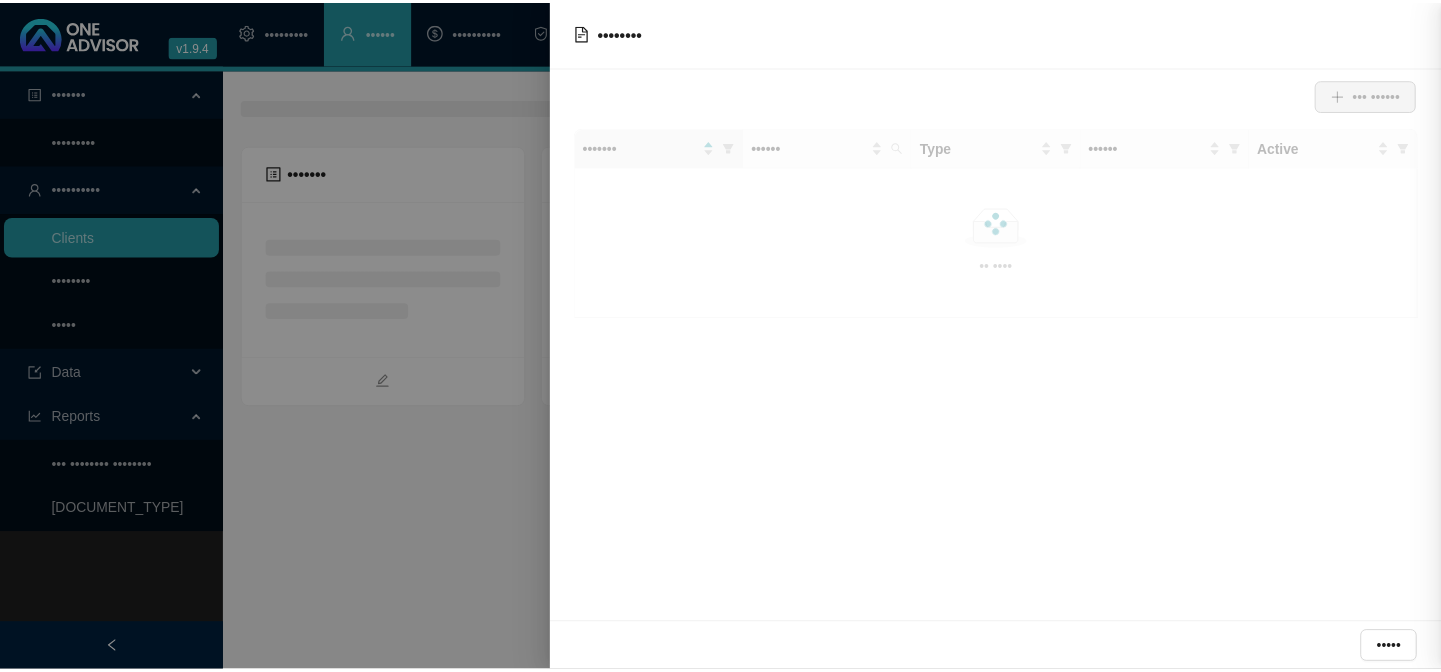 scroll, scrollTop: 0, scrollLeft: 0, axis: both 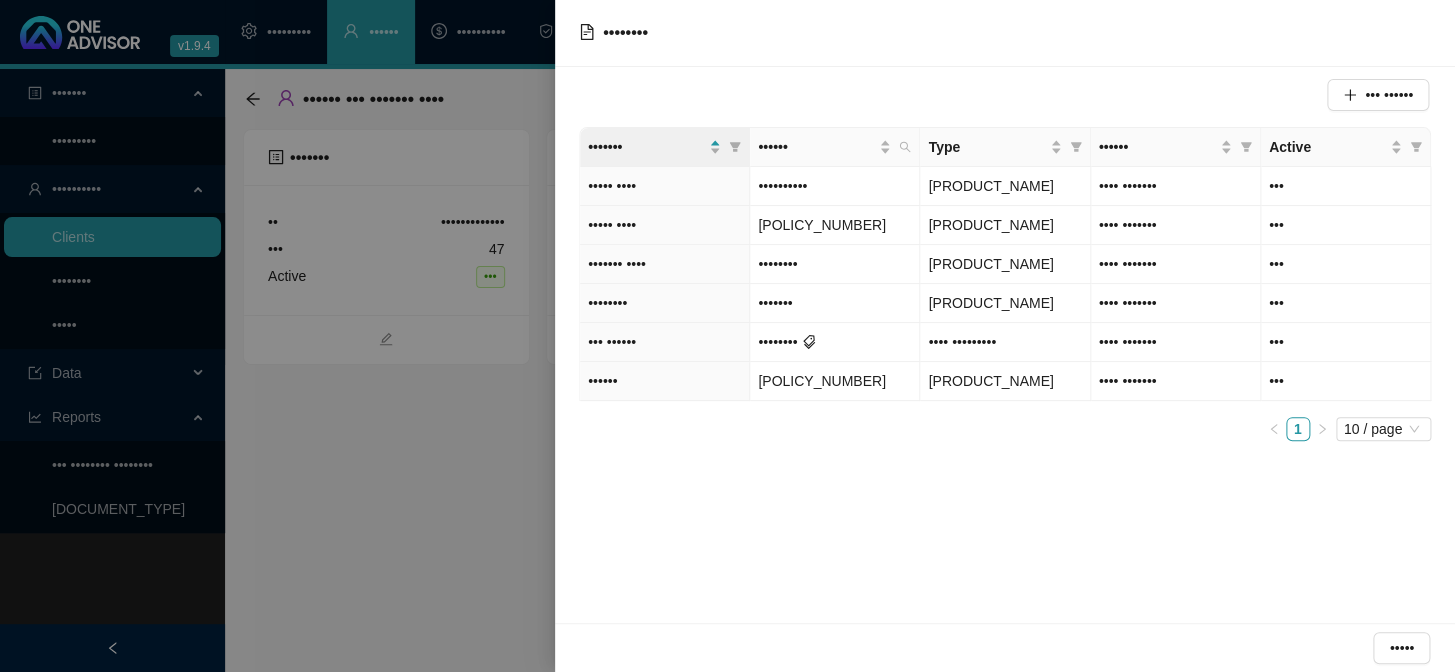 click at bounding box center (727, 336) 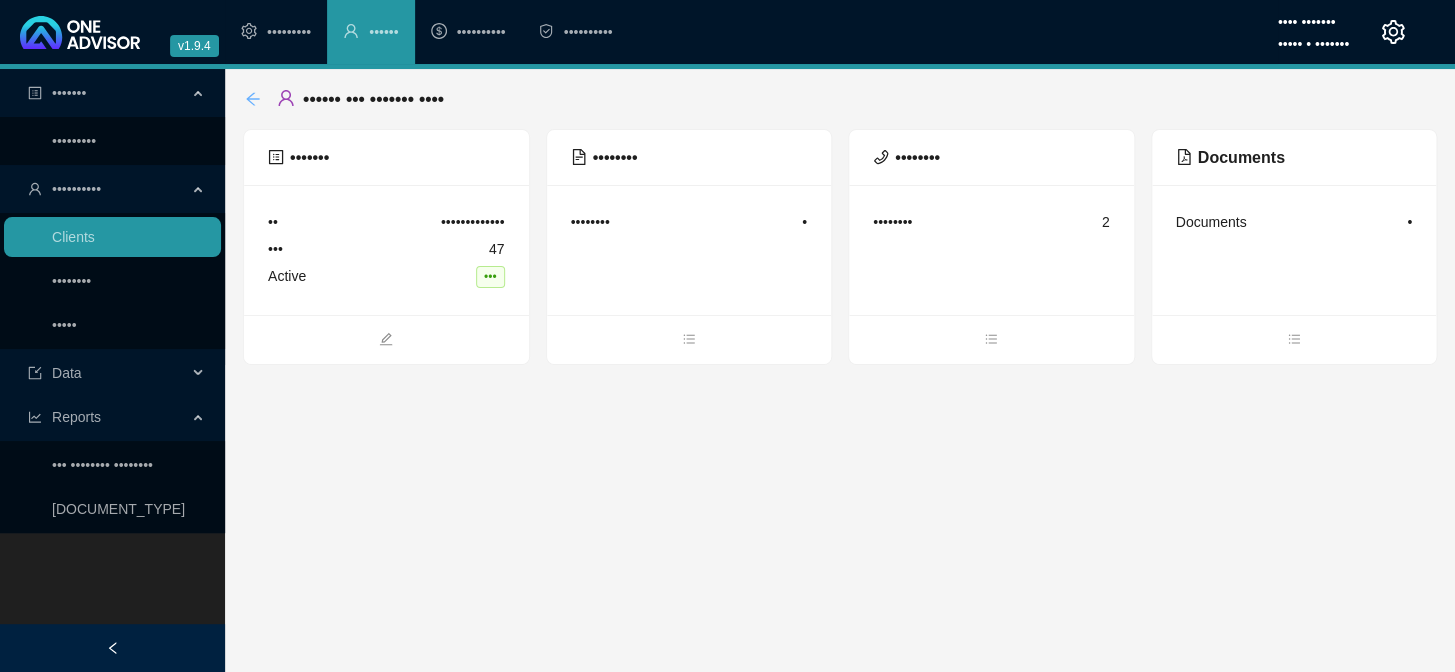 click at bounding box center (253, 99) 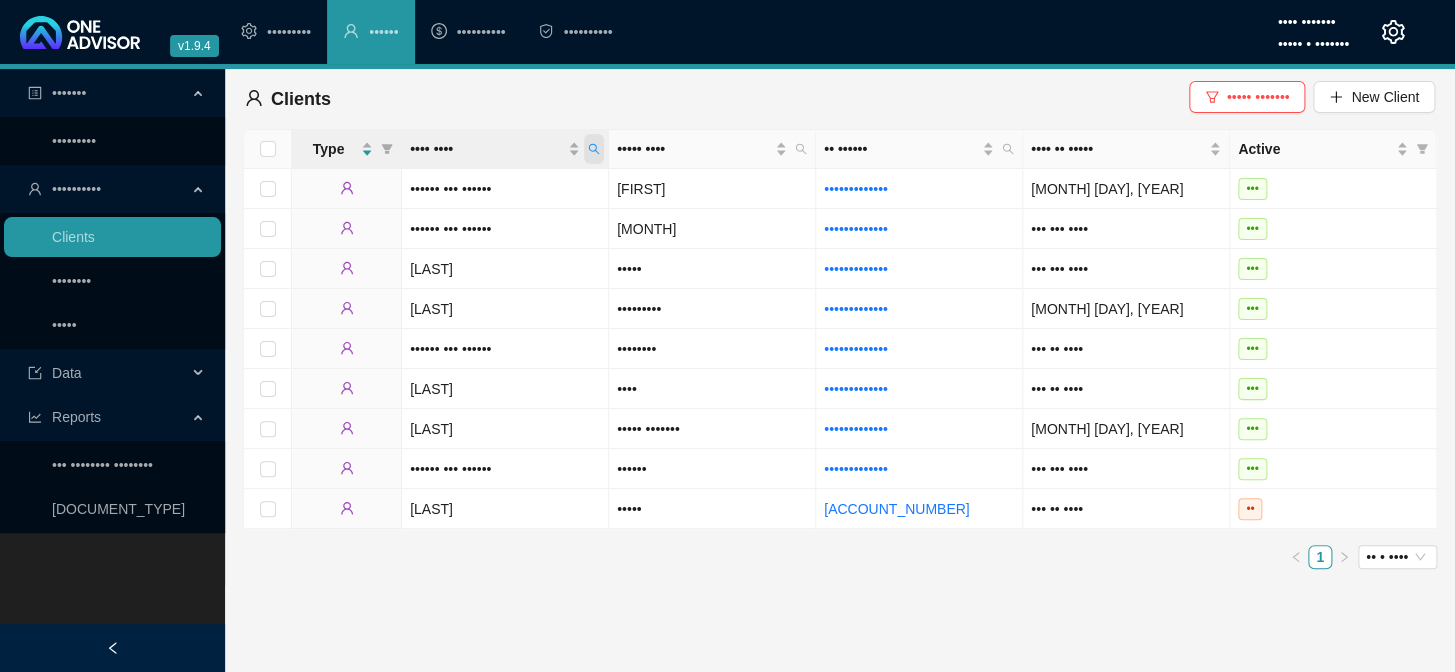 click at bounding box center [594, 149] 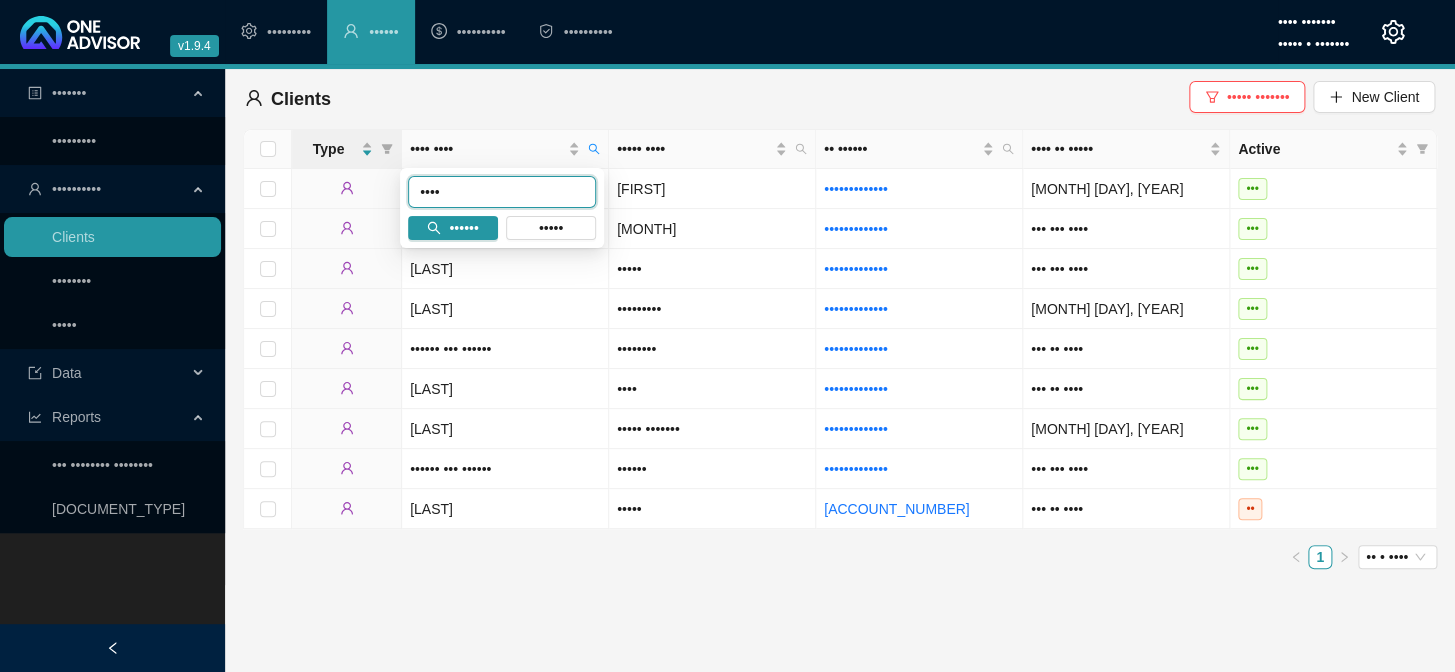type on "••••" 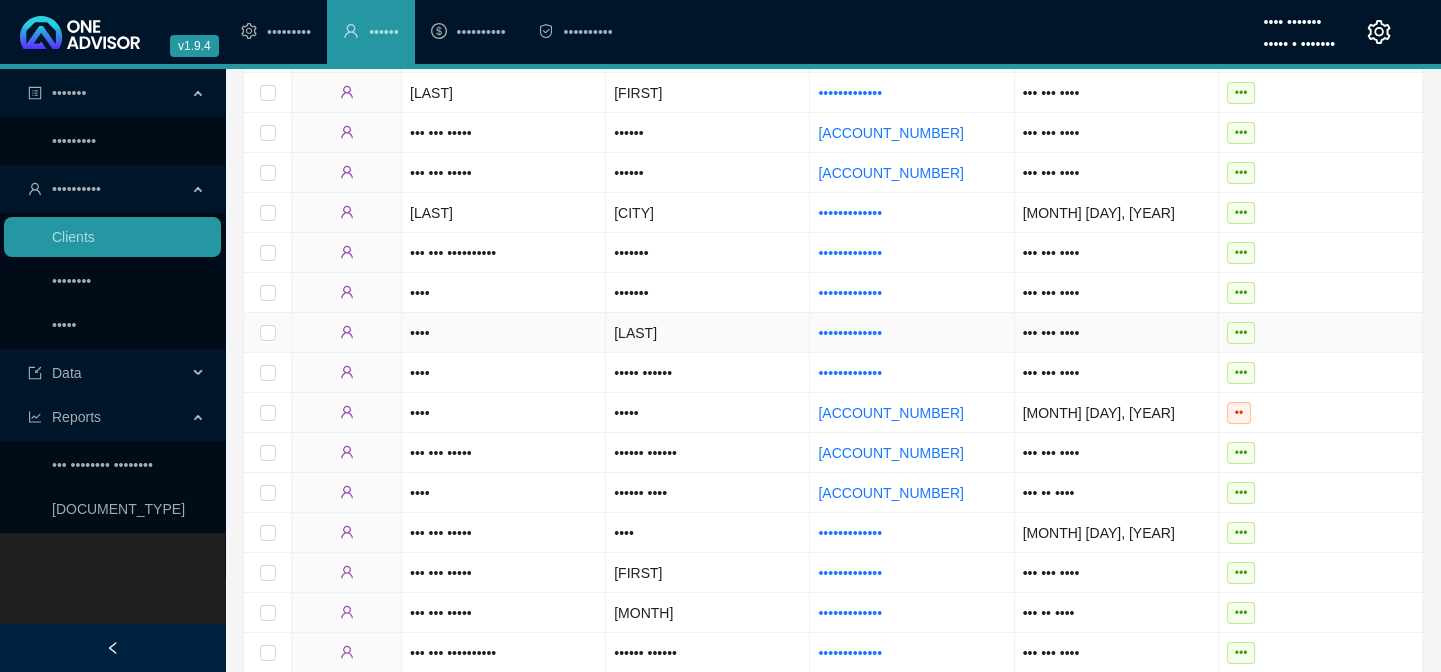 scroll, scrollTop: 545, scrollLeft: 0, axis: vertical 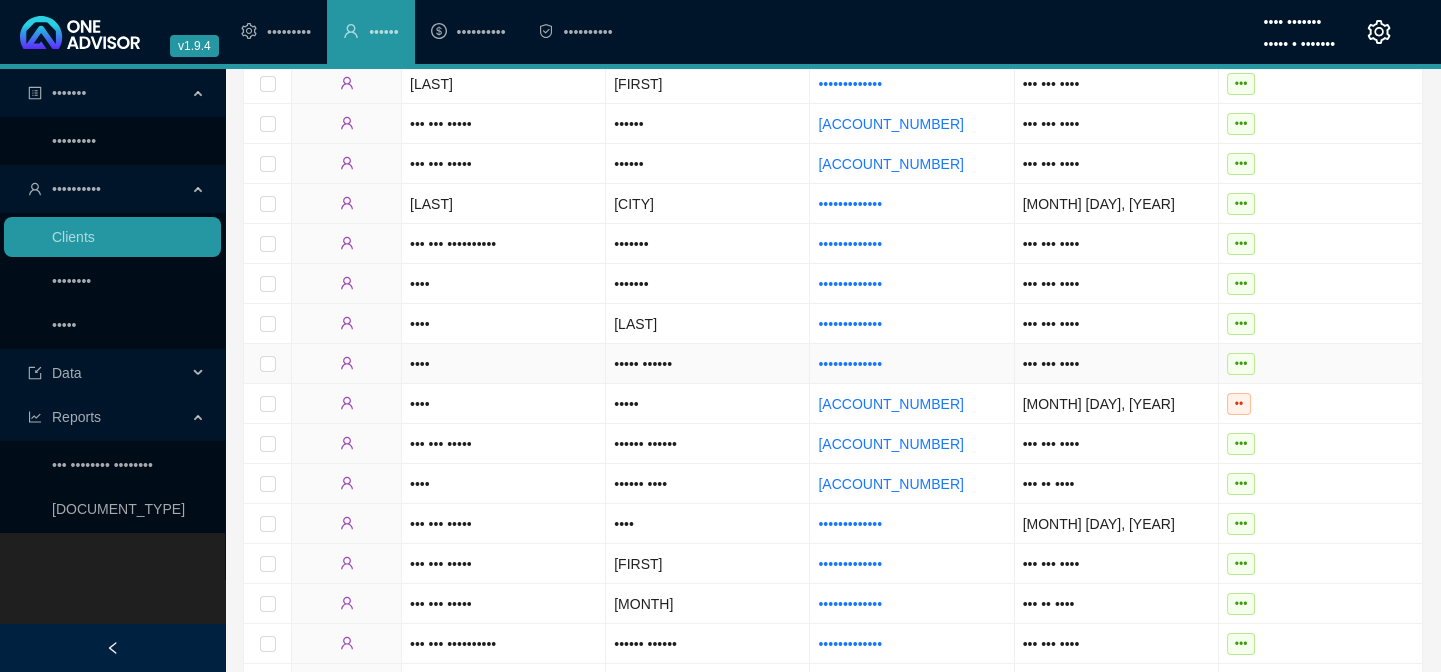 click on "••••" at bounding box center [504, 364] 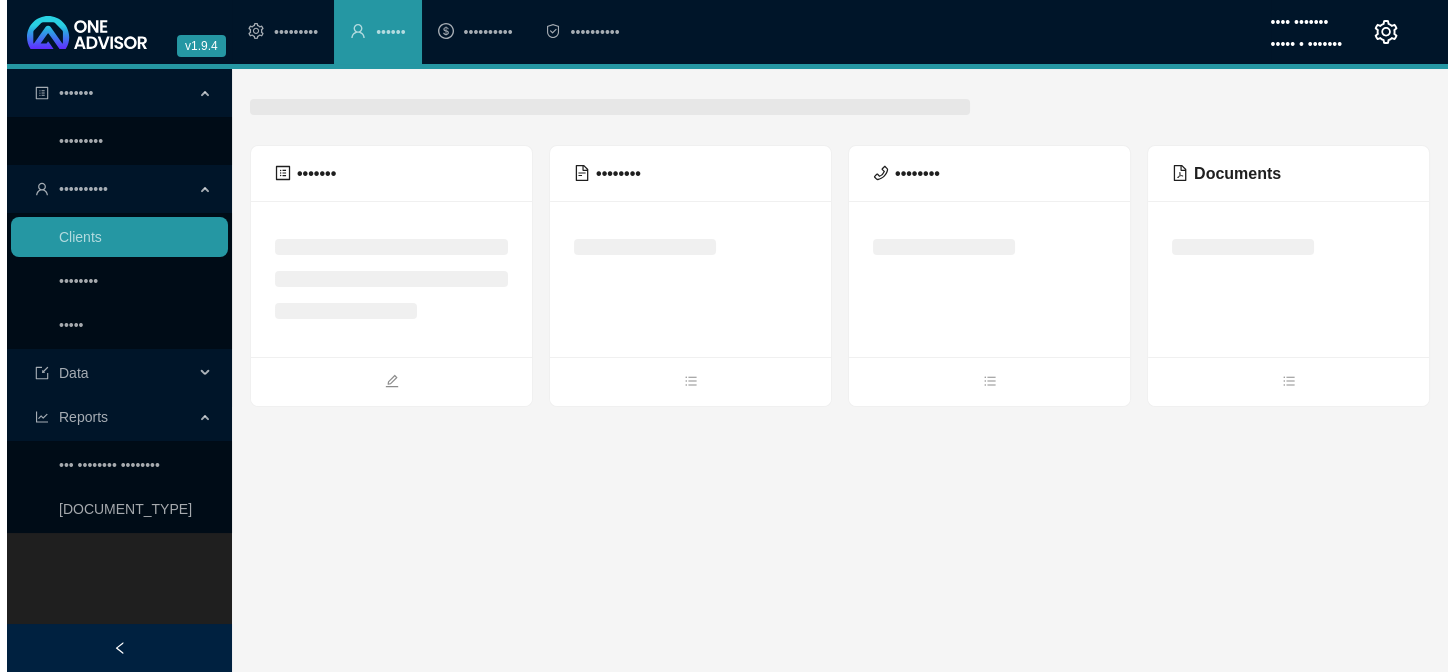 scroll, scrollTop: 0, scrollLeft: 0, axis: both 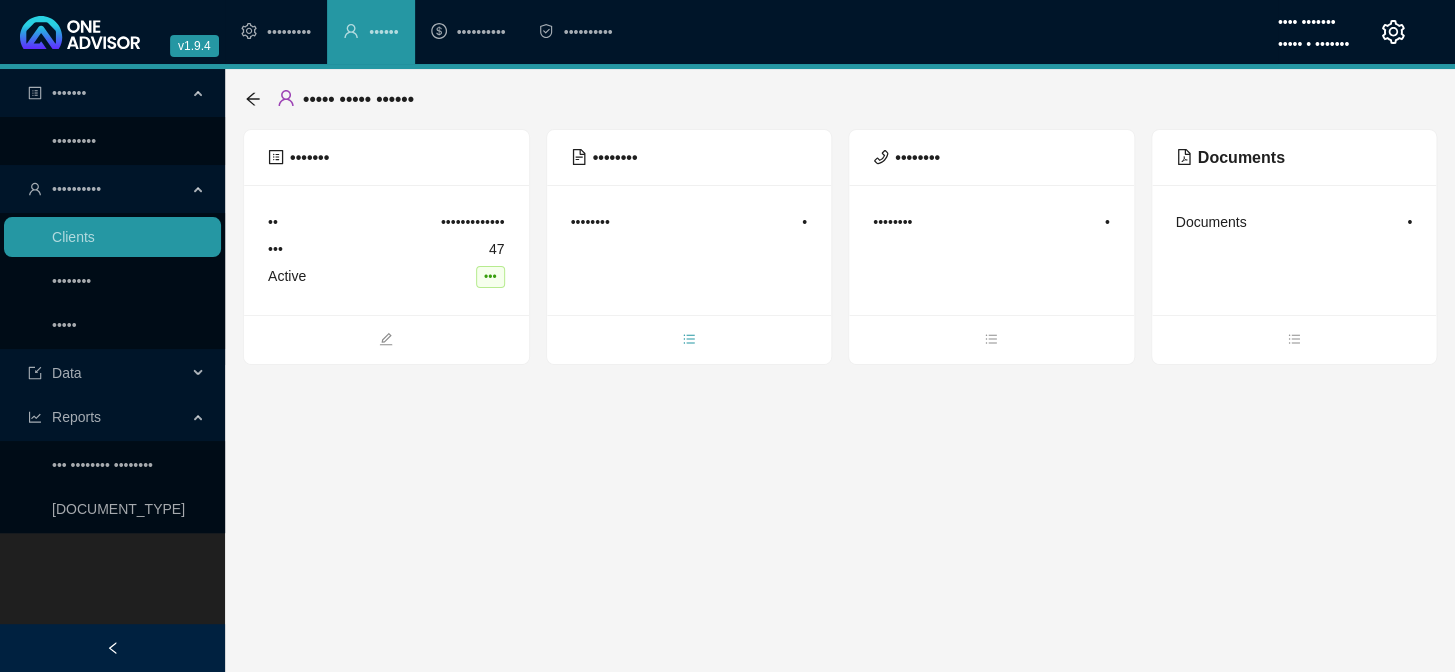 click at bounding box center [689, 339] 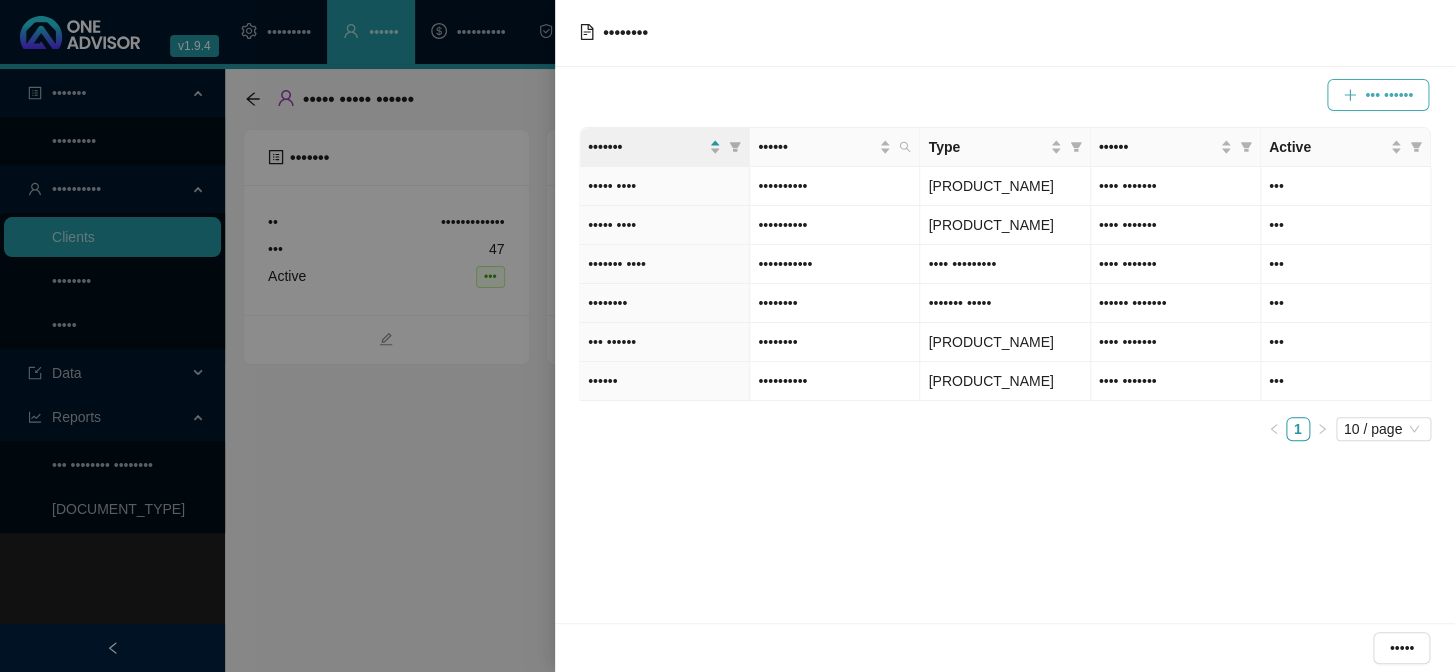 click on "••• ••••••" at bounding box center [1389, 95] 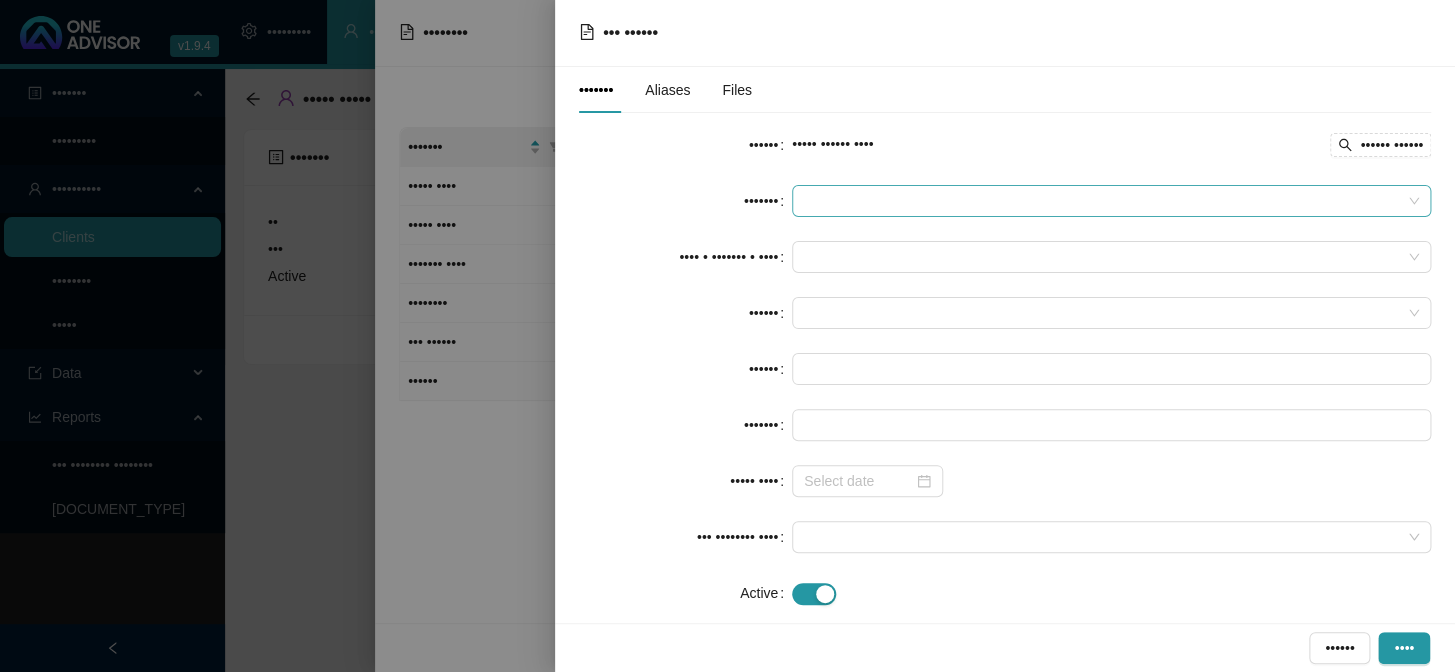 click at bounding box center (1111, 201) 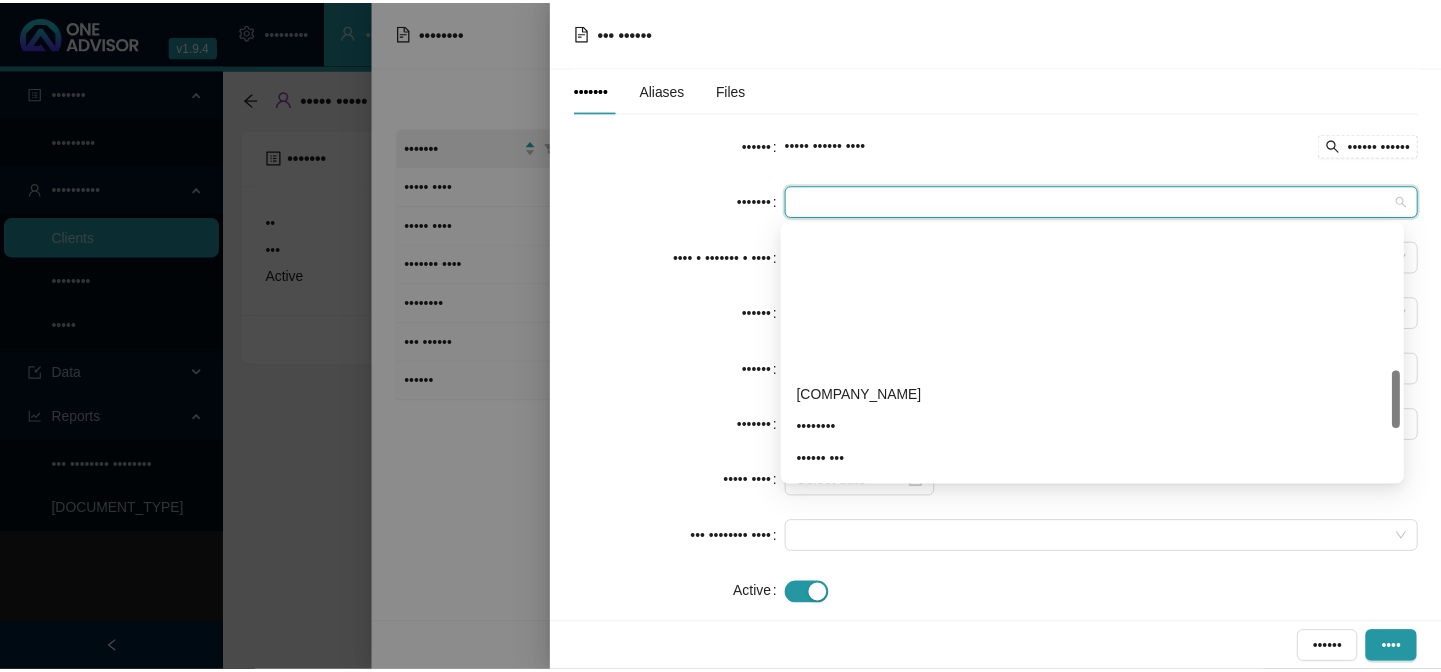 scroll, scrollTop: 818, scrollLeft: 0, axis: vertical 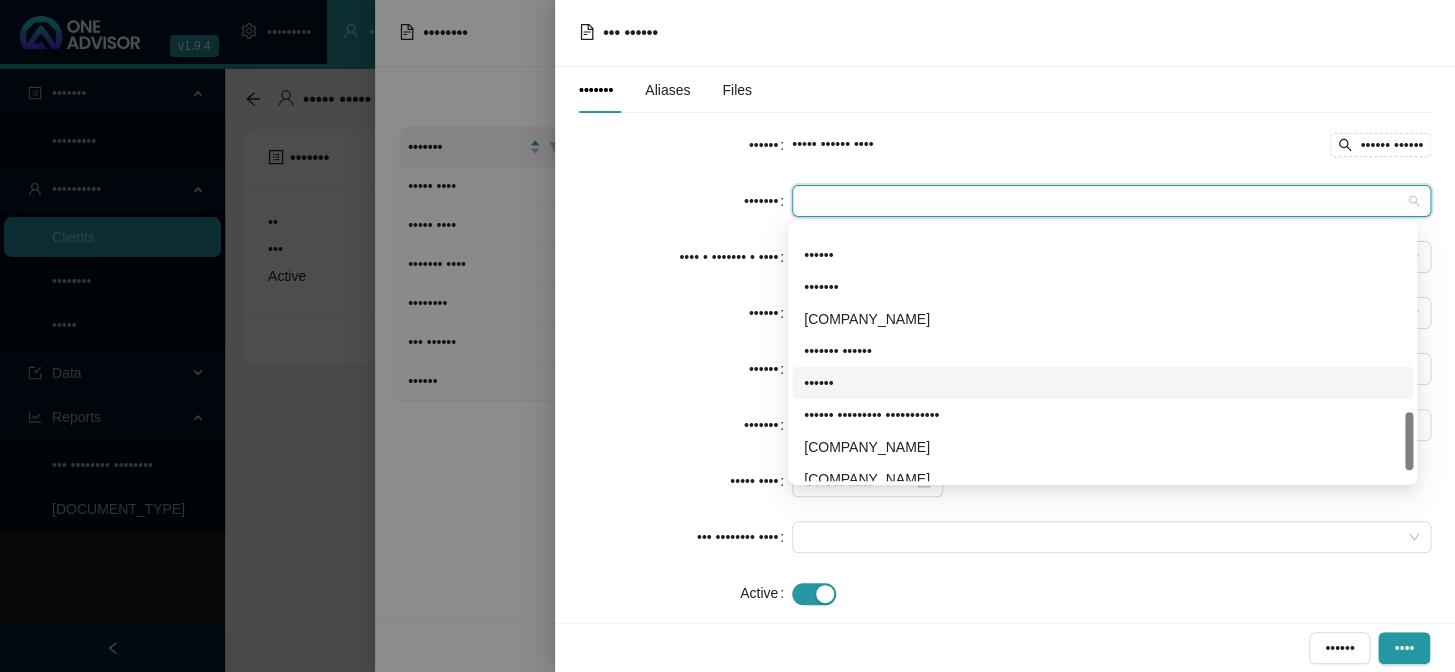 click on "••••••" at bounding box center [1102, 383] 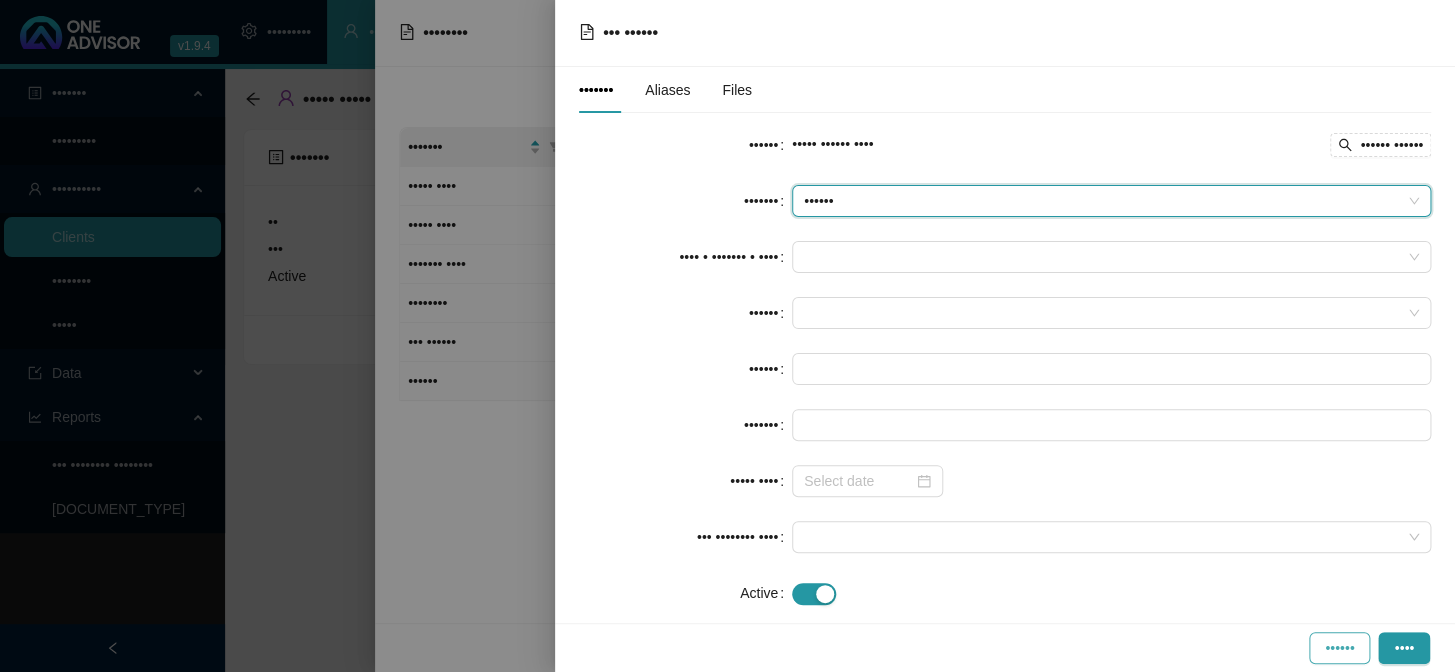 click on "••••••" at bounding box center [1339, 648] 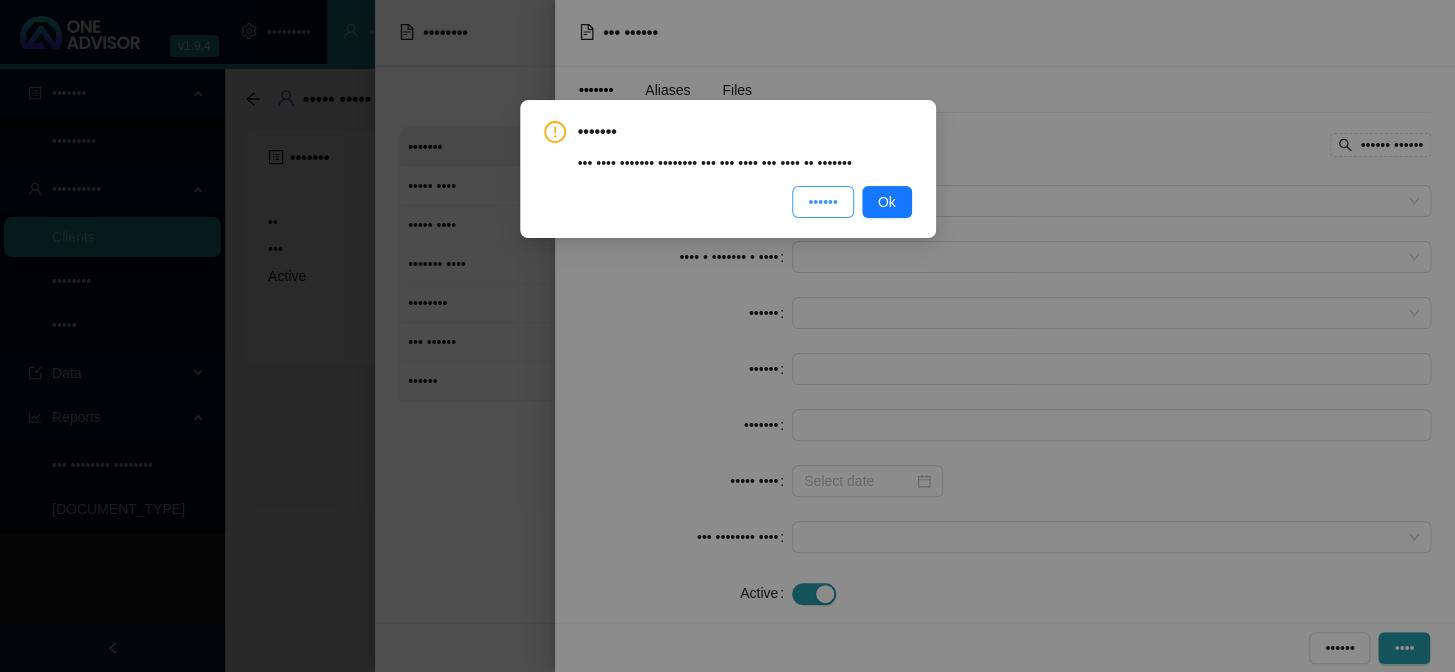 click on "••••••" at bounding box center (822, 202) 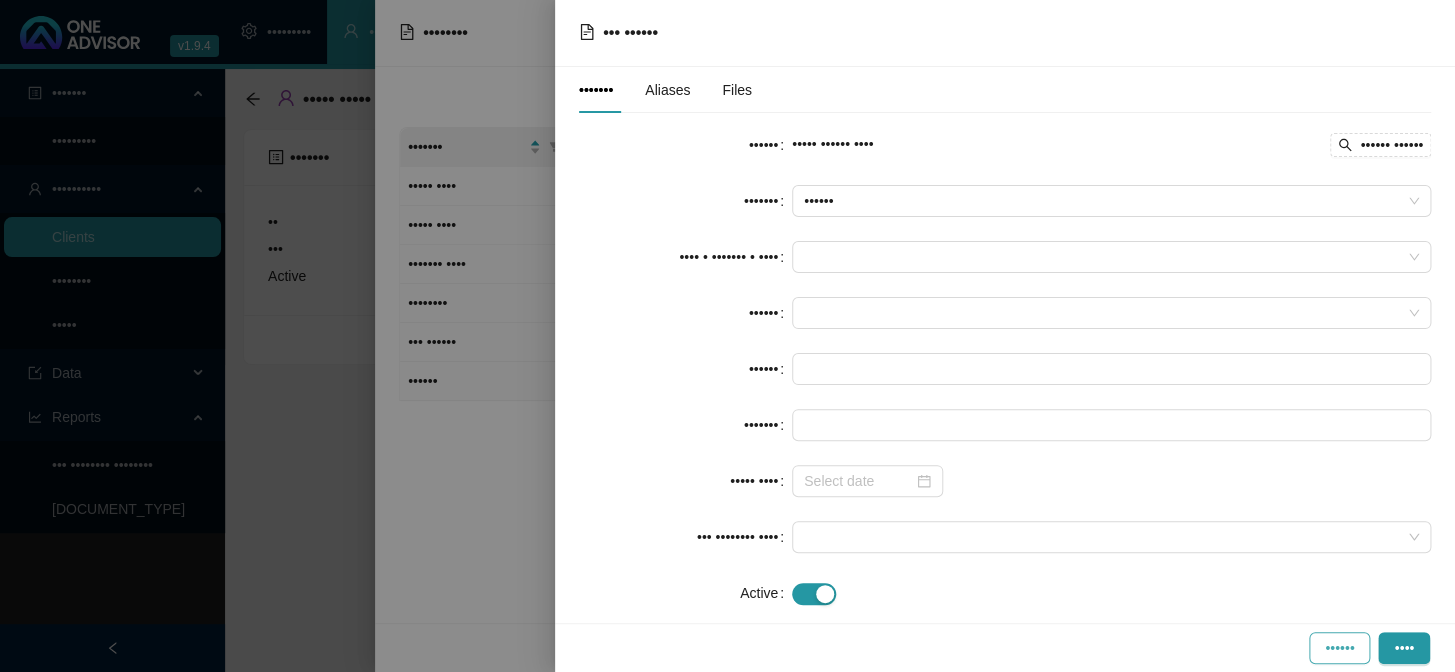 click on "••••••" at bounding box center [1339, 648] 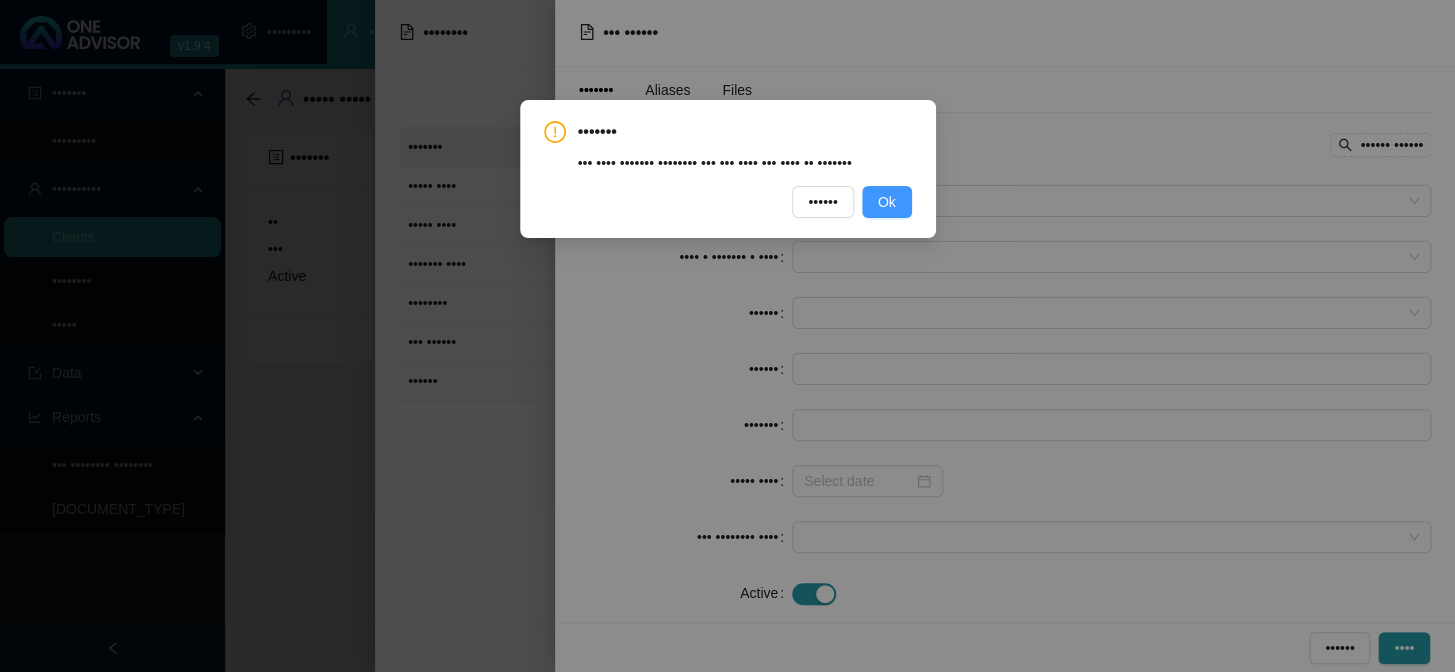 click on "Ok" at bounding box center [887, 202] 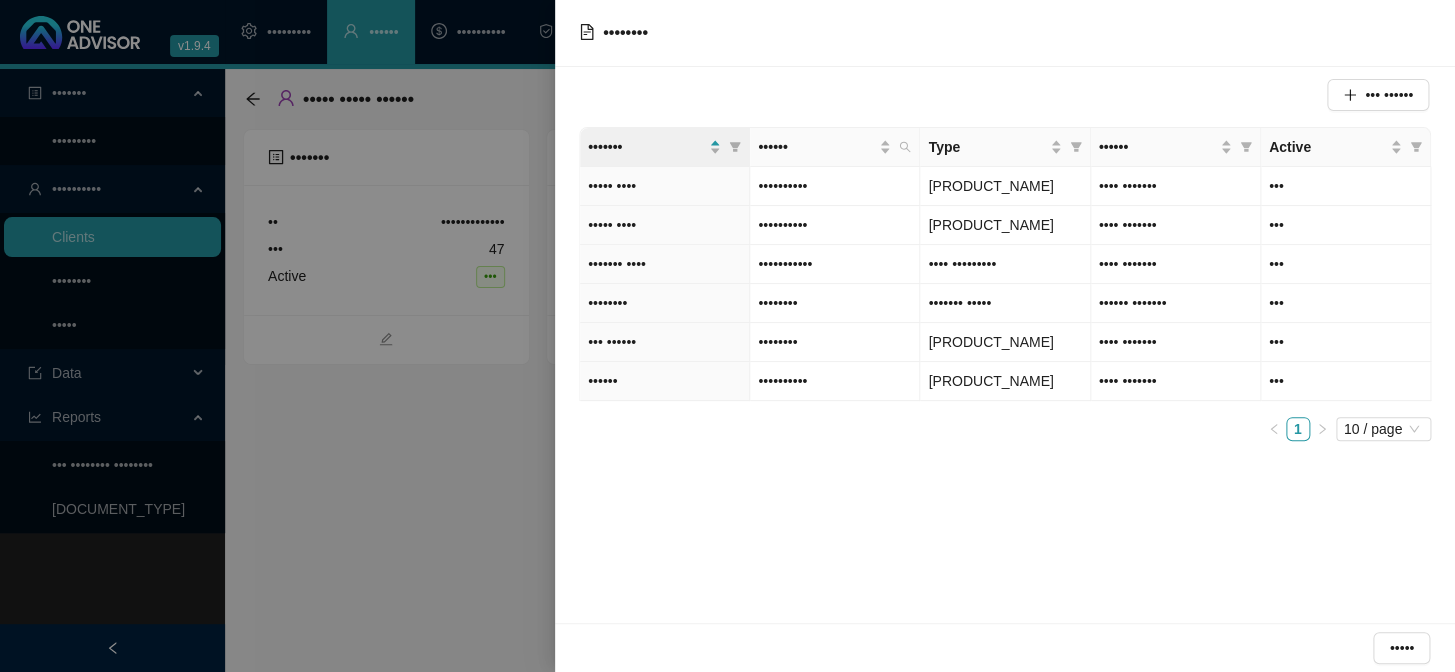 click at bounding box center [727, 336] 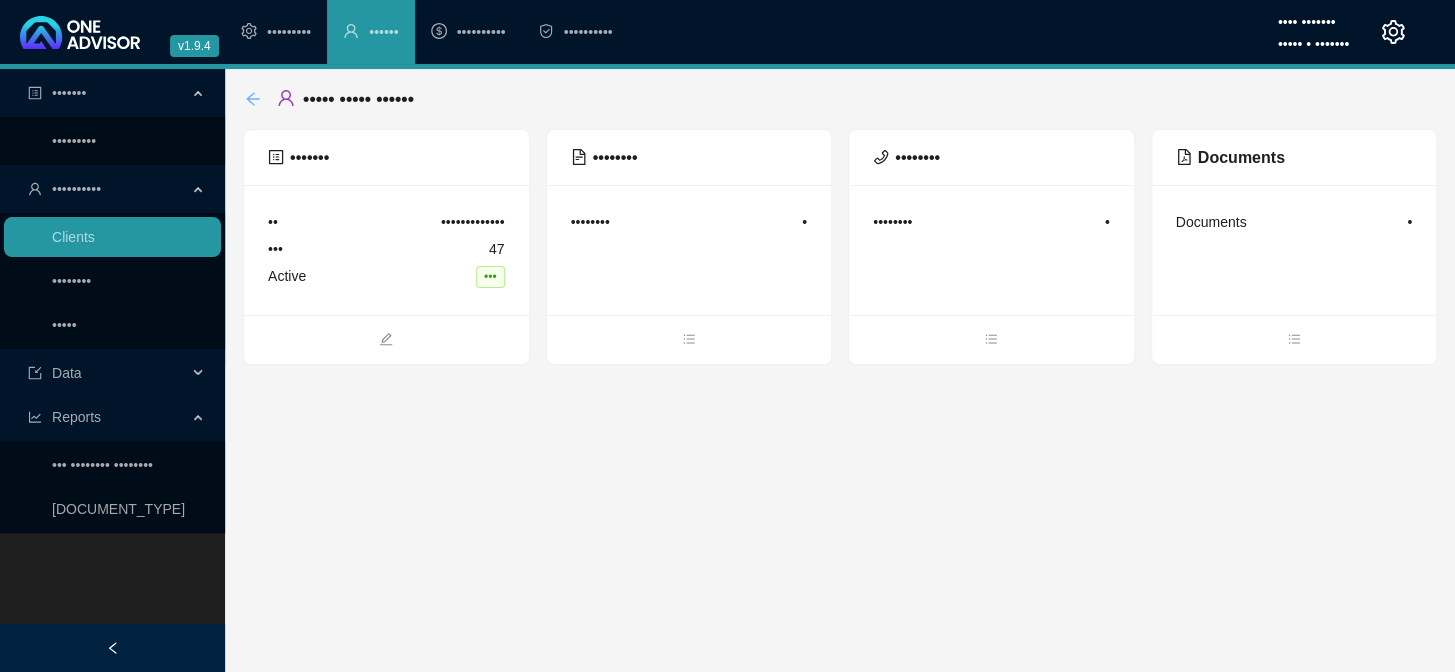 click at bounding box center (253, 99) 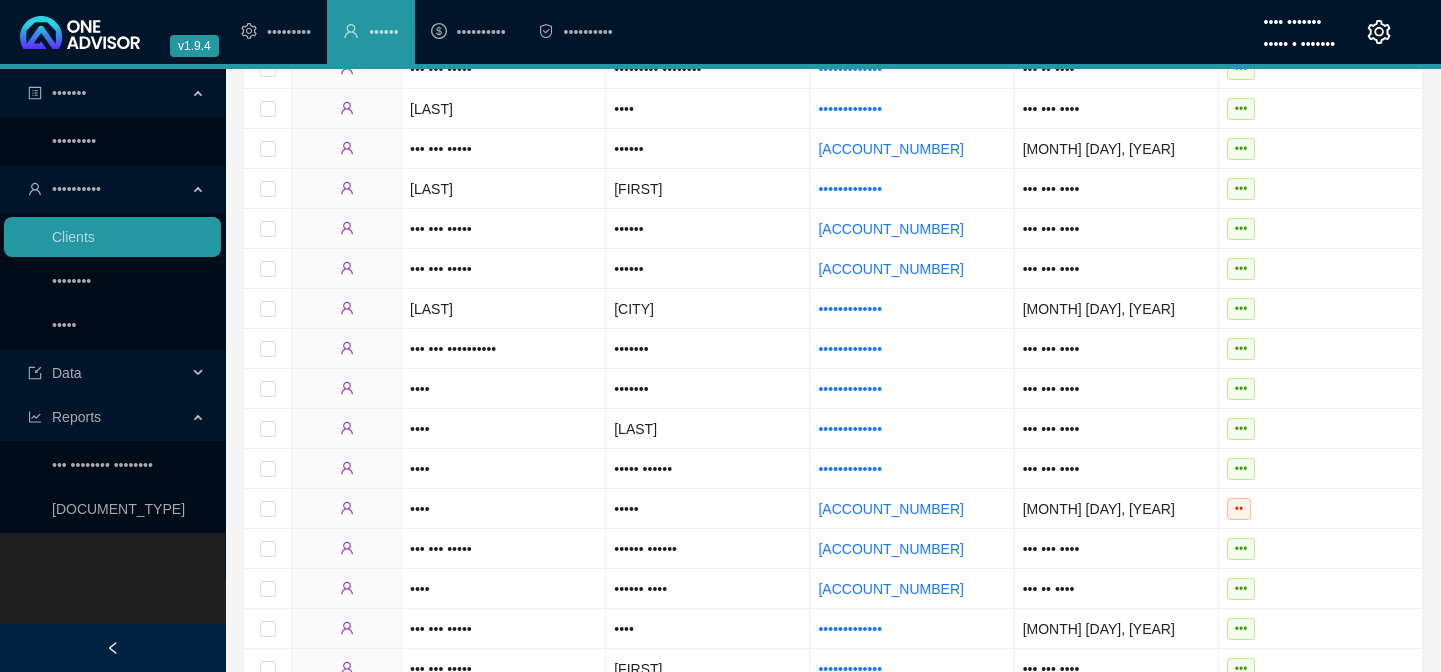 scroll, scrollTop: 454, scrollLeft: 0, axis: vertical 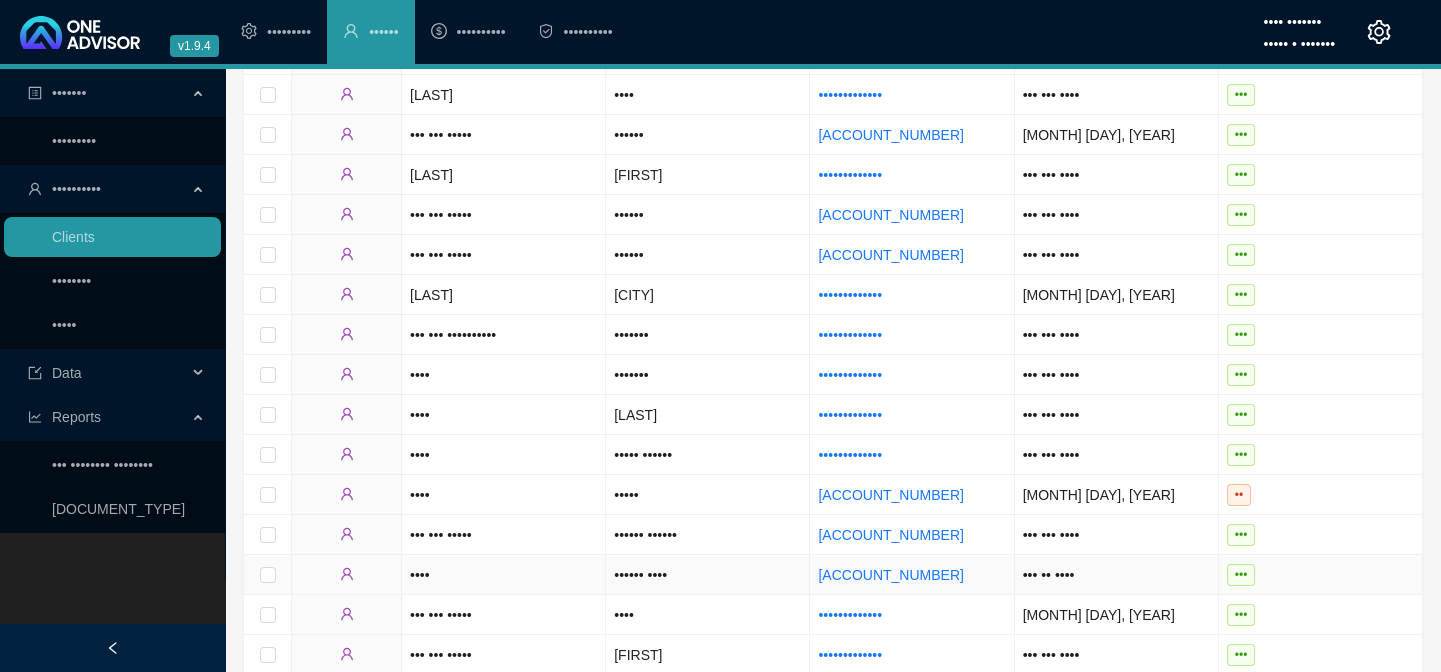 click on "•••••• ••••" at bounding box center [708, 575] 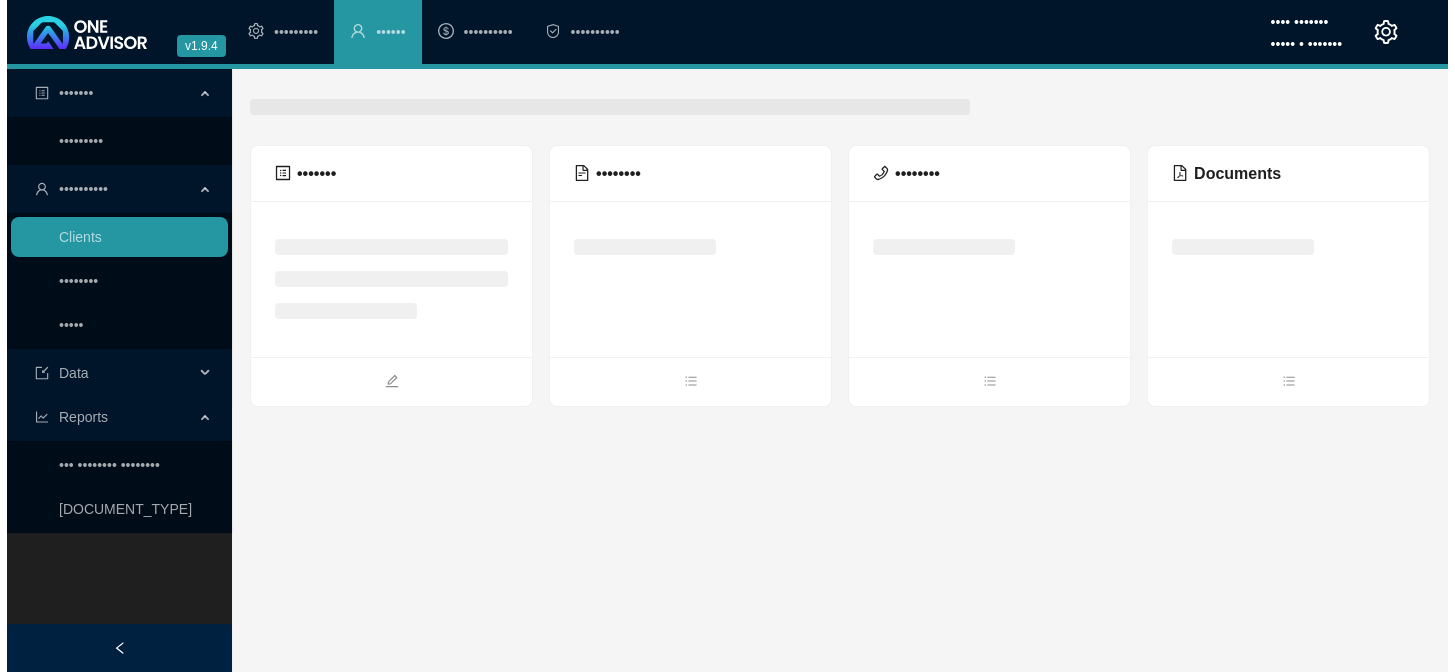 scroll, scrollTop: 0, scrollLeft: 0, axis: both 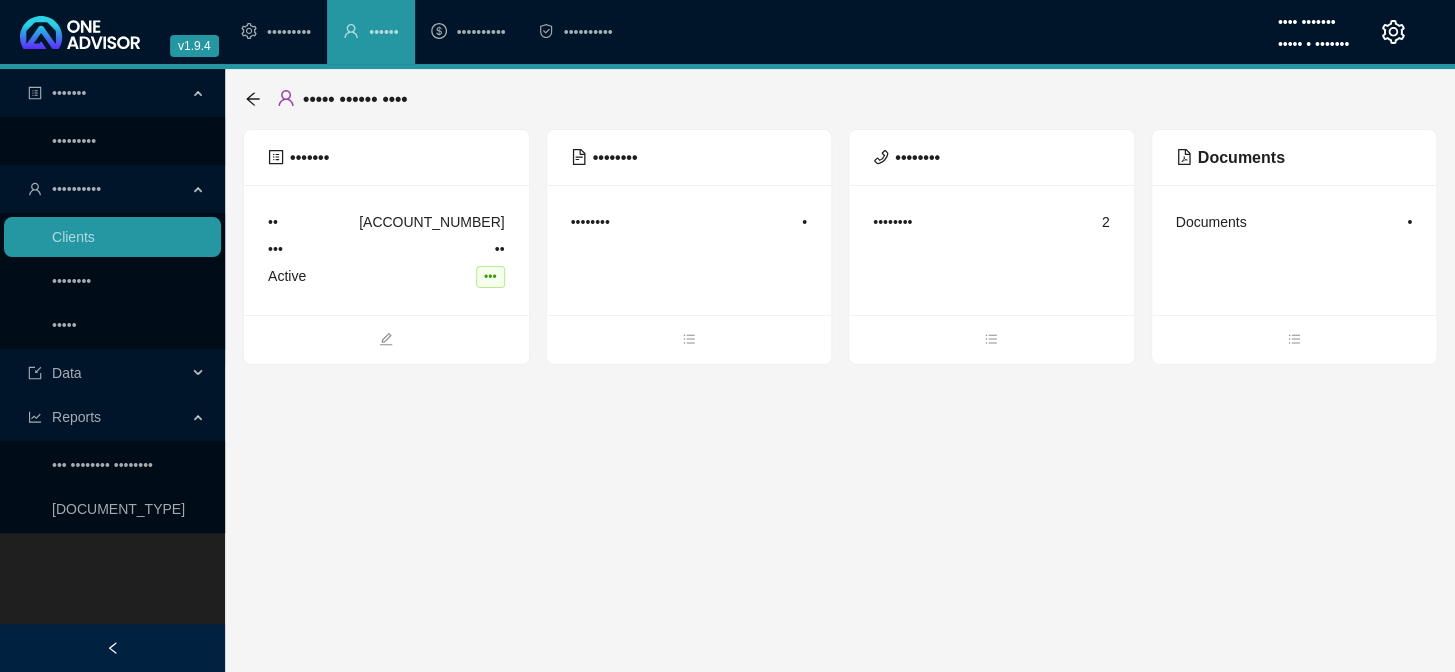 click at bounding box center [386, 339] 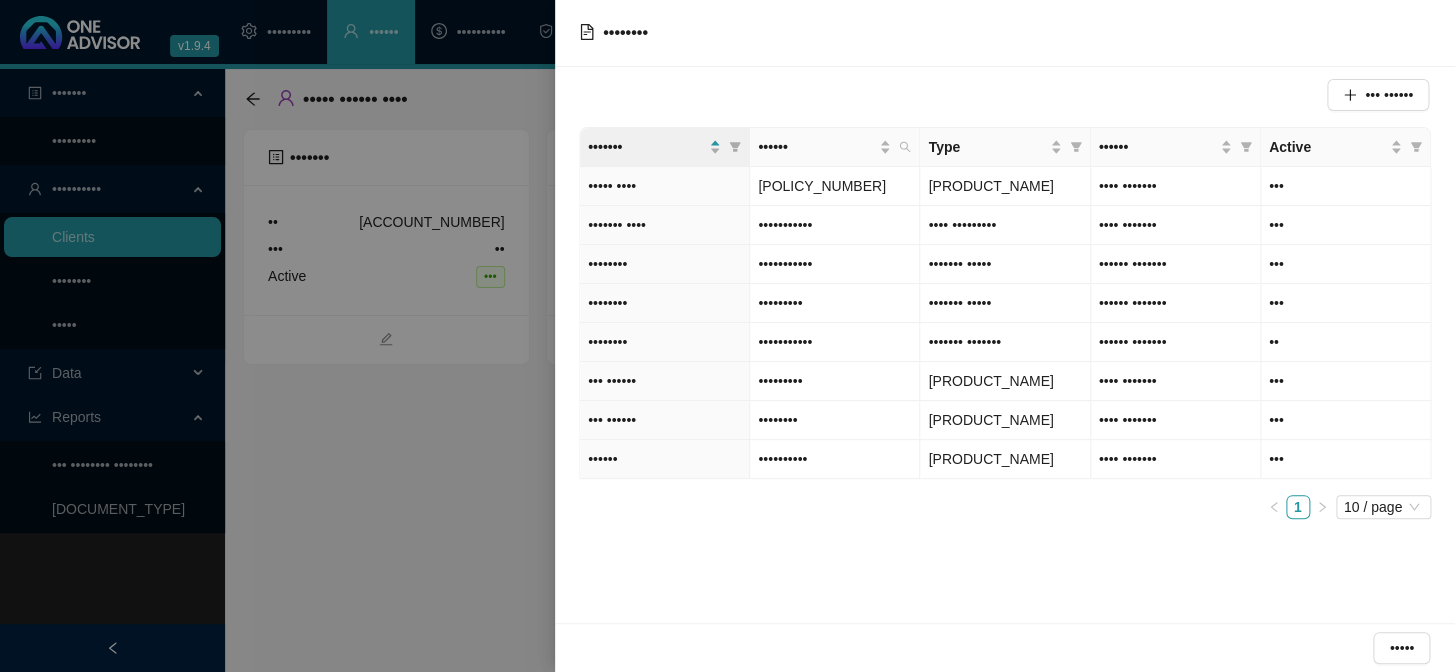 click at bounding box center [727, 336] 